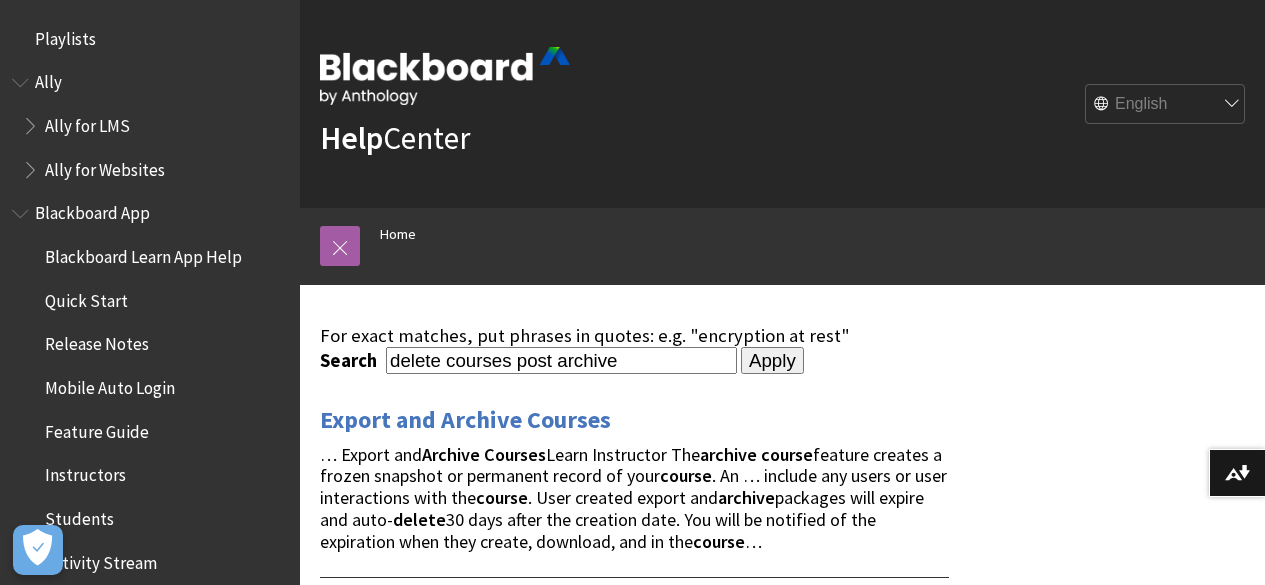scroll, scrollTop: 0, scrollLeft: 0, axis: both 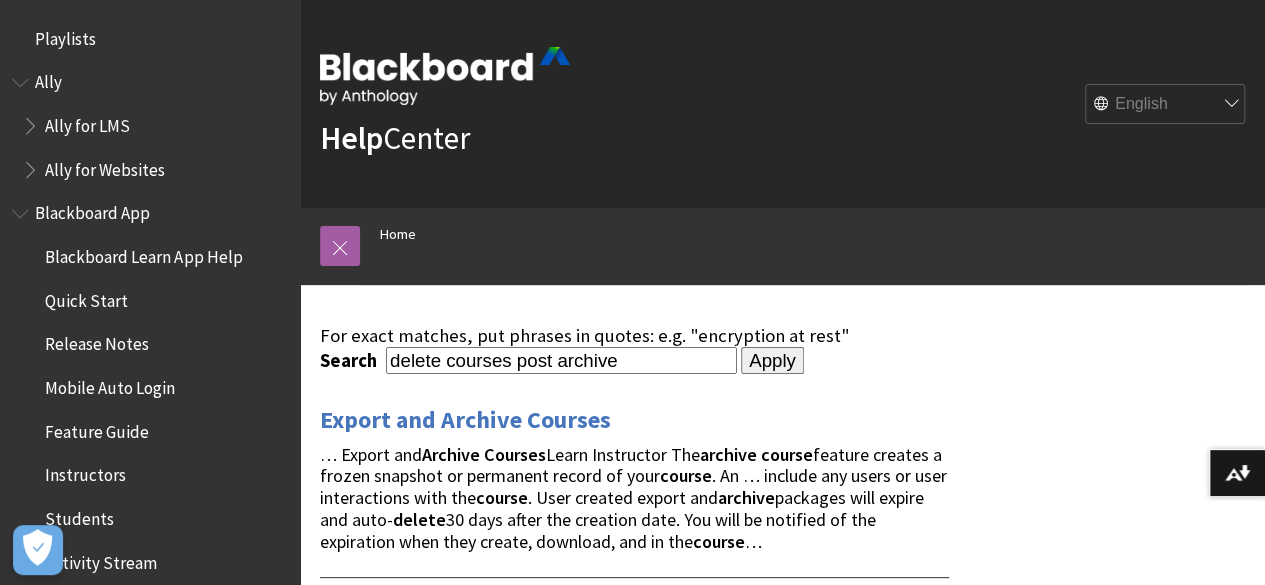 click on "All Products
Playlists
Playlists
Ally
Ally for LMS
Ally for Websites
Ally Ally for LMS Ally for Websites
Blackboard App
Blackboard Learn App Help
Quick Start
Release Notes" at bounding box center [150, 292] 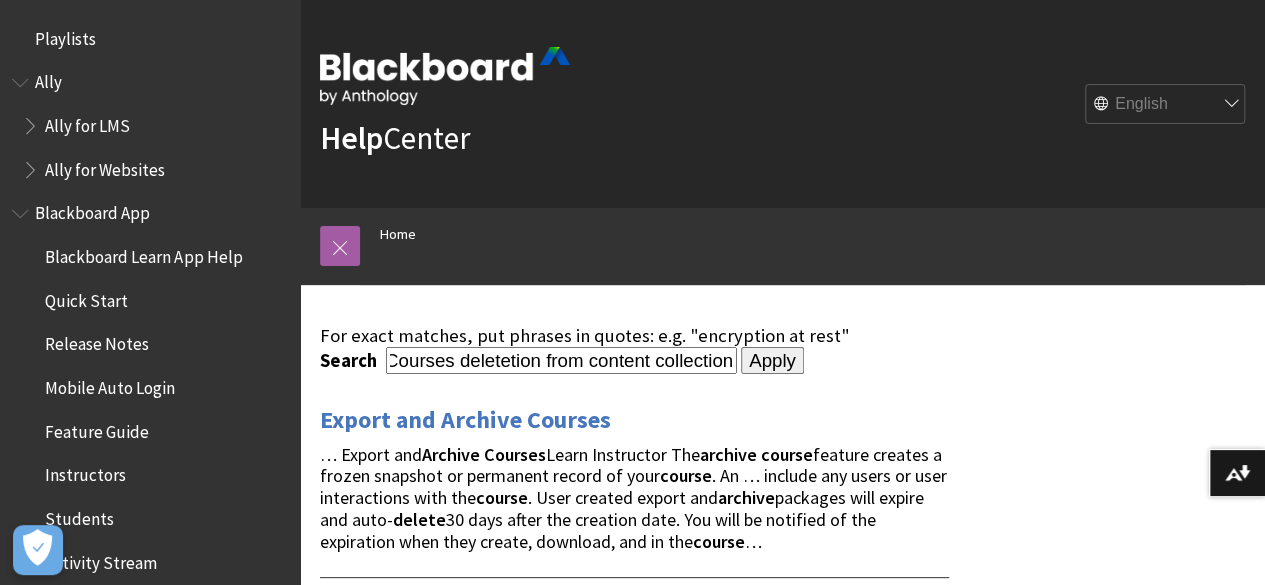 scroll, scrollTop: 0, scrollLeft: 32, axis: horizontal 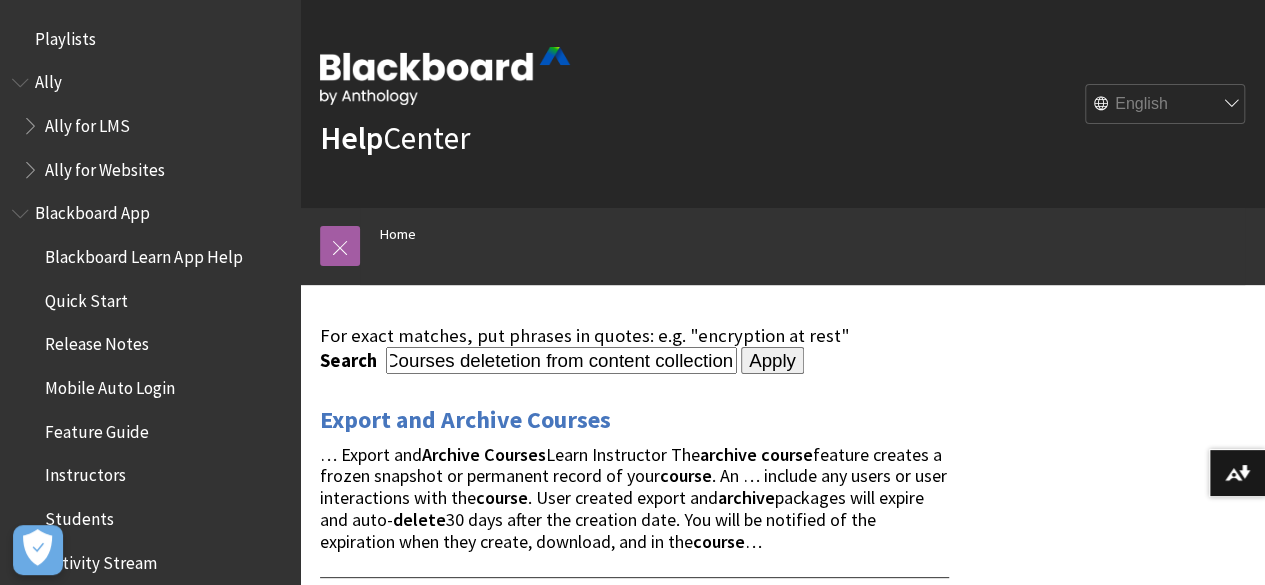 type on "Courses deletetion from content collection" 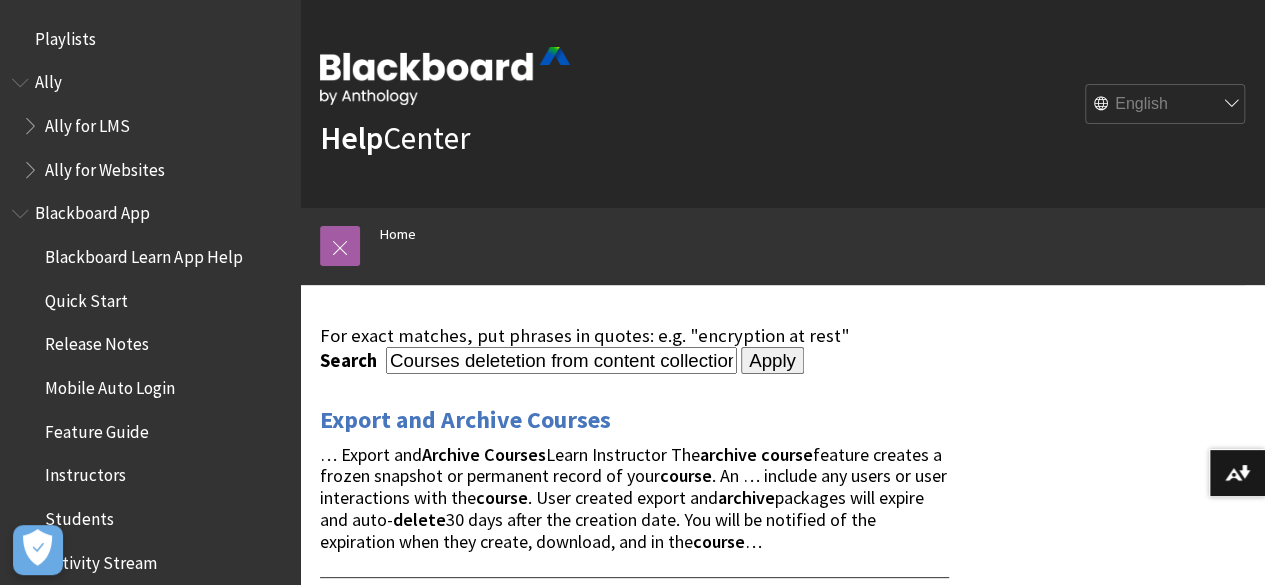 scroll, scrollTop: 0, scrollLeft: 0, axis: both 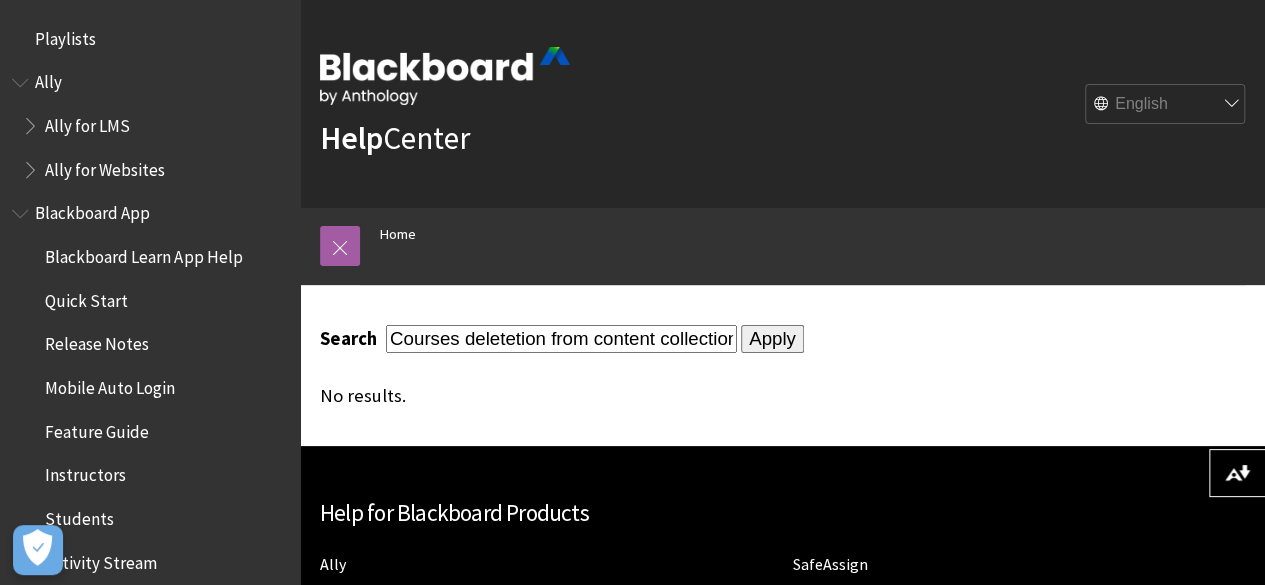 click on "Courses deletetion from content collection" at bounding box center (561, 338) 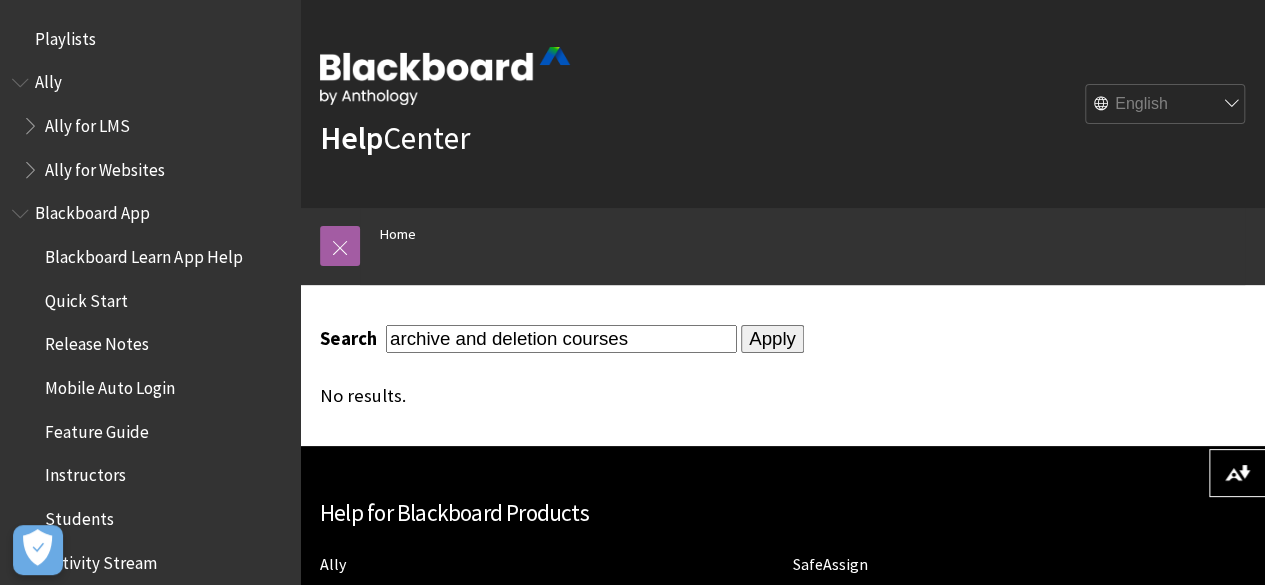 type on "archive and deletion courses" 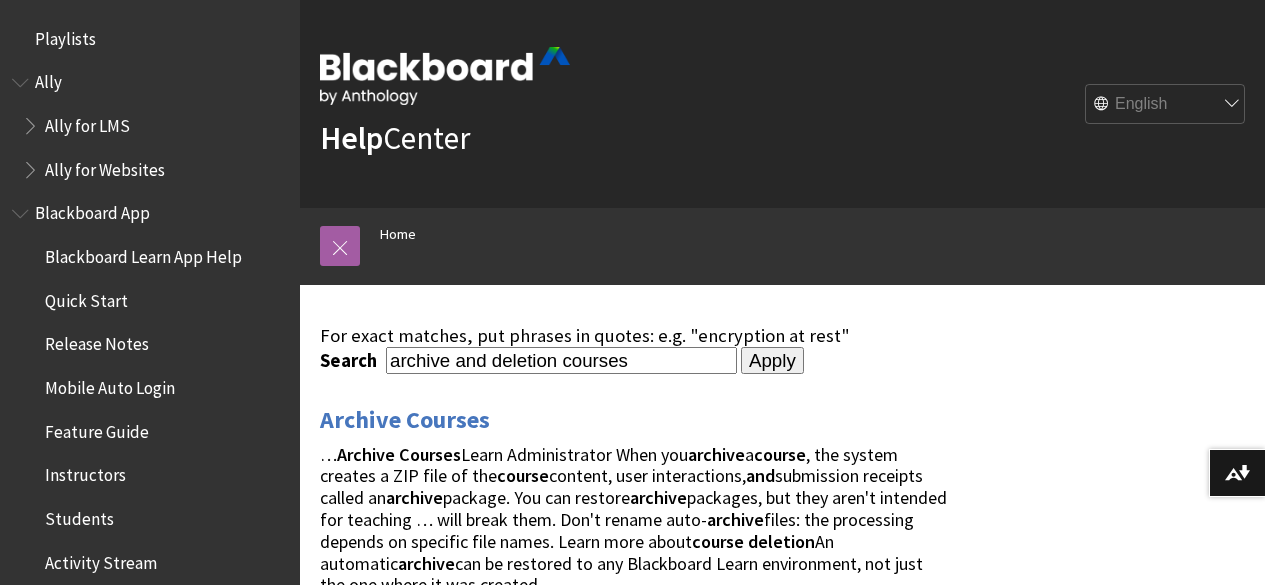 scroll, scrollTop: 0, scrollLeft: 0, axis: both 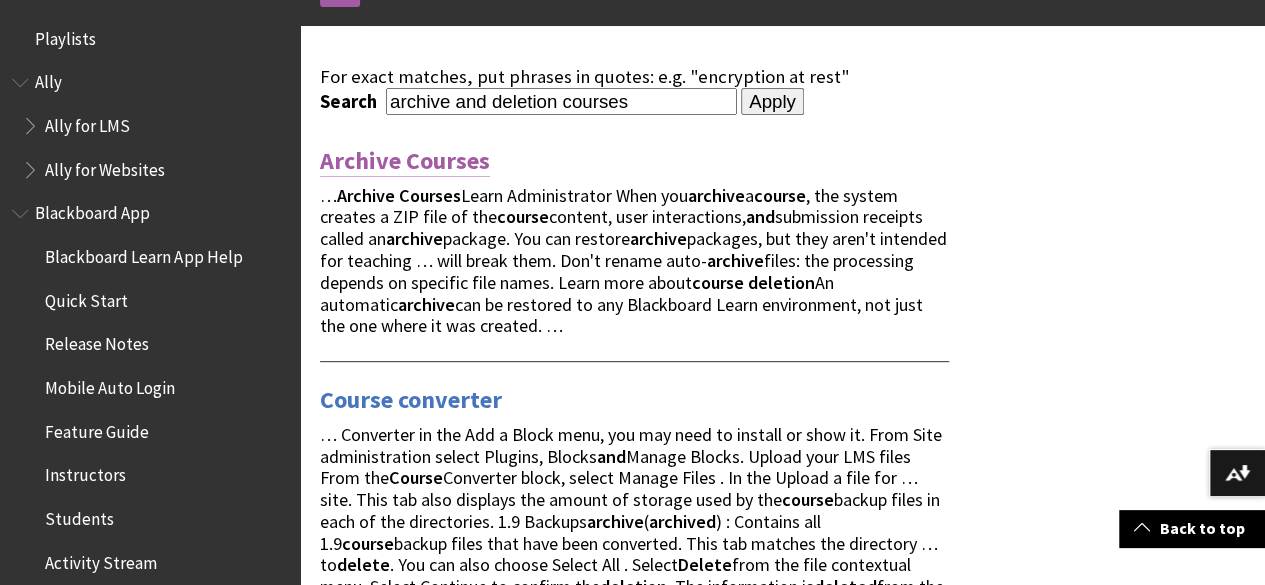 click on "Archive Courses" at bounding box center (405, 161) 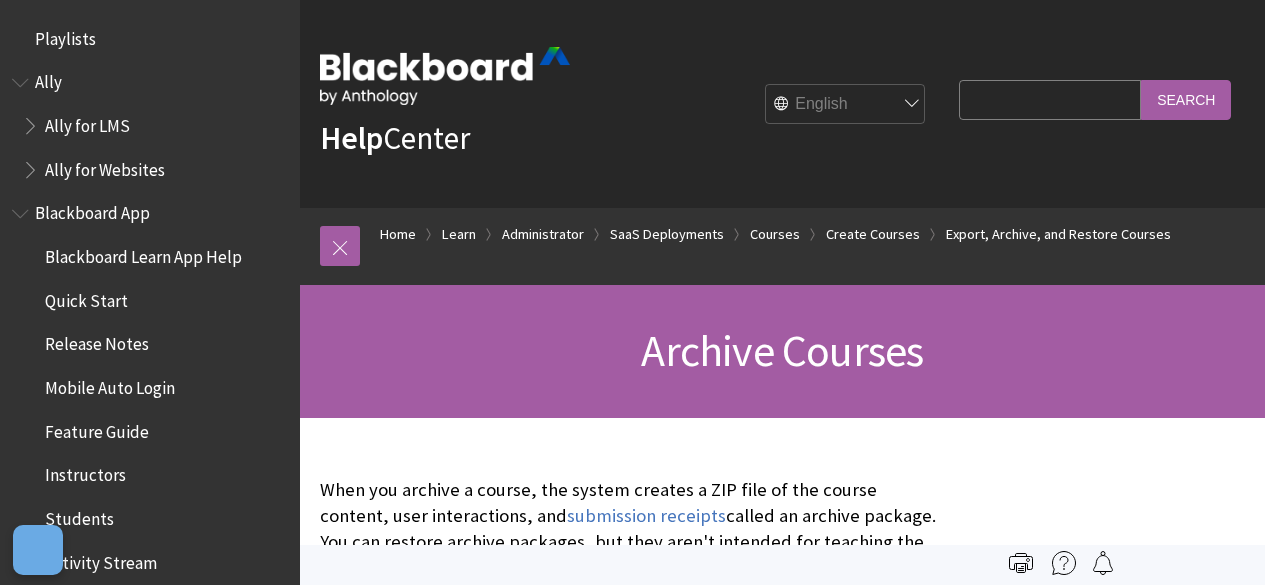 scroll, scrollTop: 0, scrollLeft: 0, axis: both 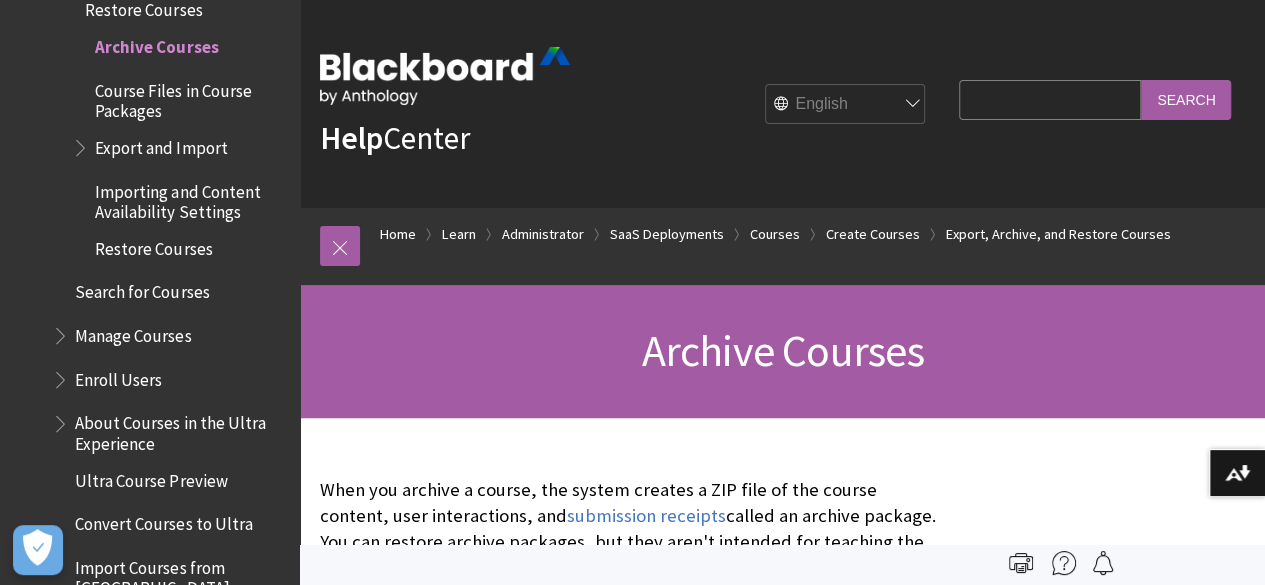 click on "Search Query" at bounding box center (1050, 99) 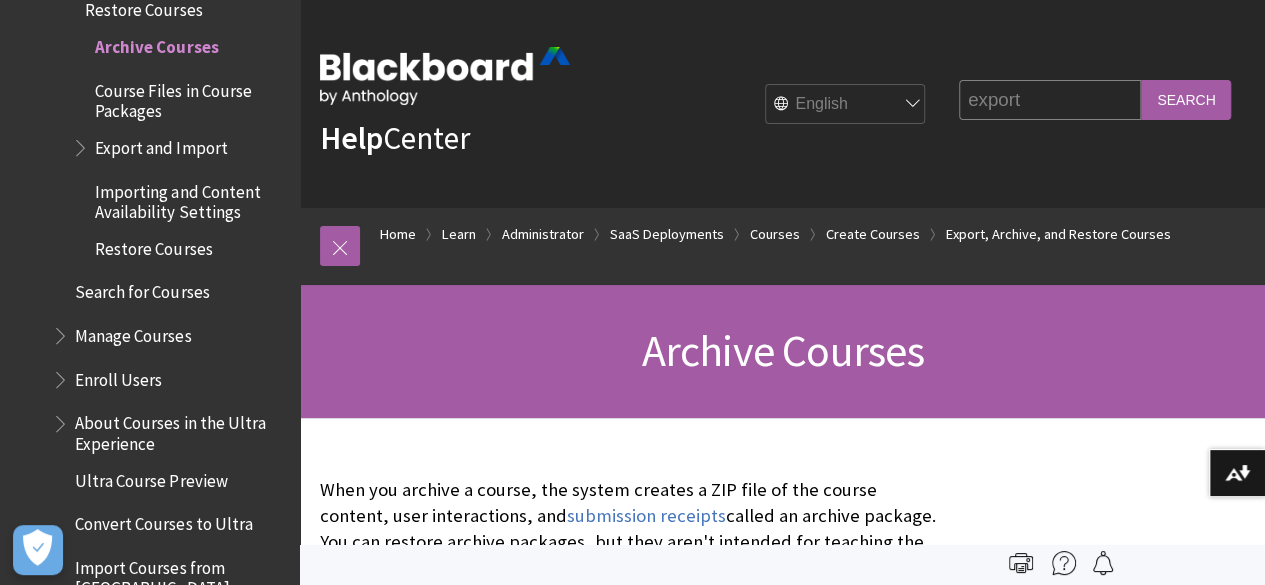 type on "export" 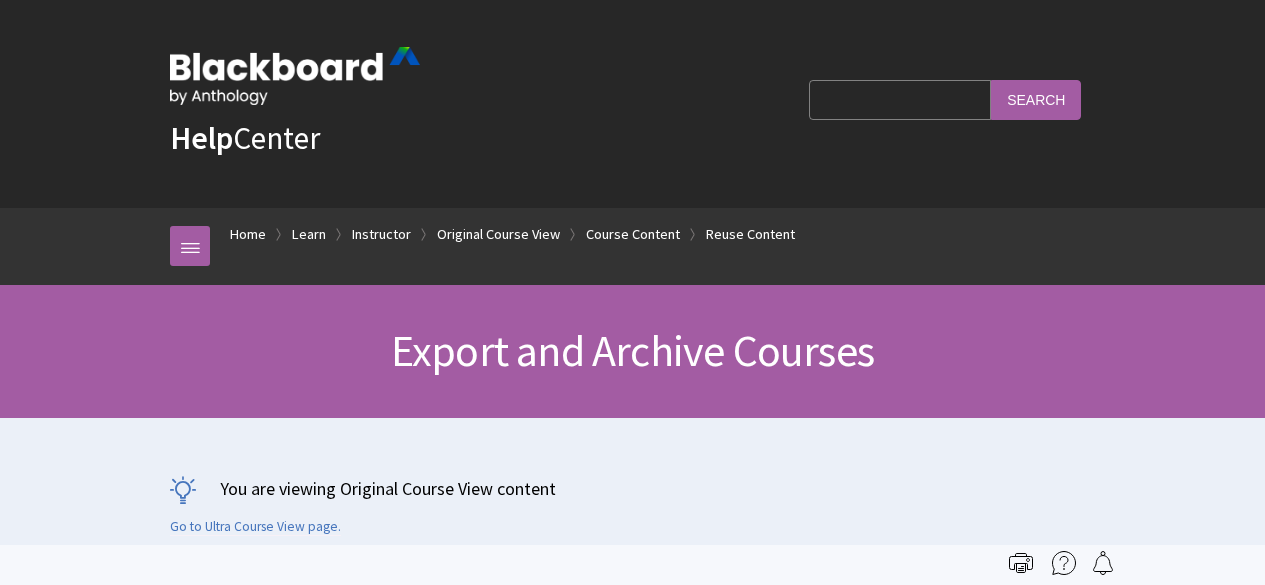 scroll, scrollTop: 315, scrollLeft: 0, axis: vertical 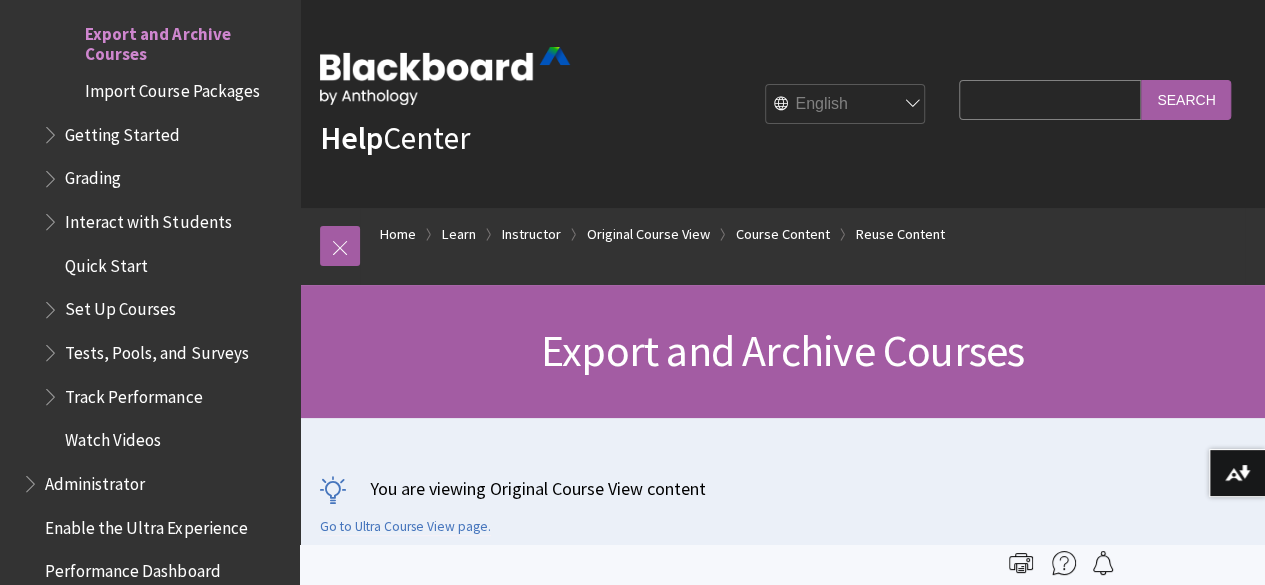 click on "Search Query" at bounding box center (1050, 99) 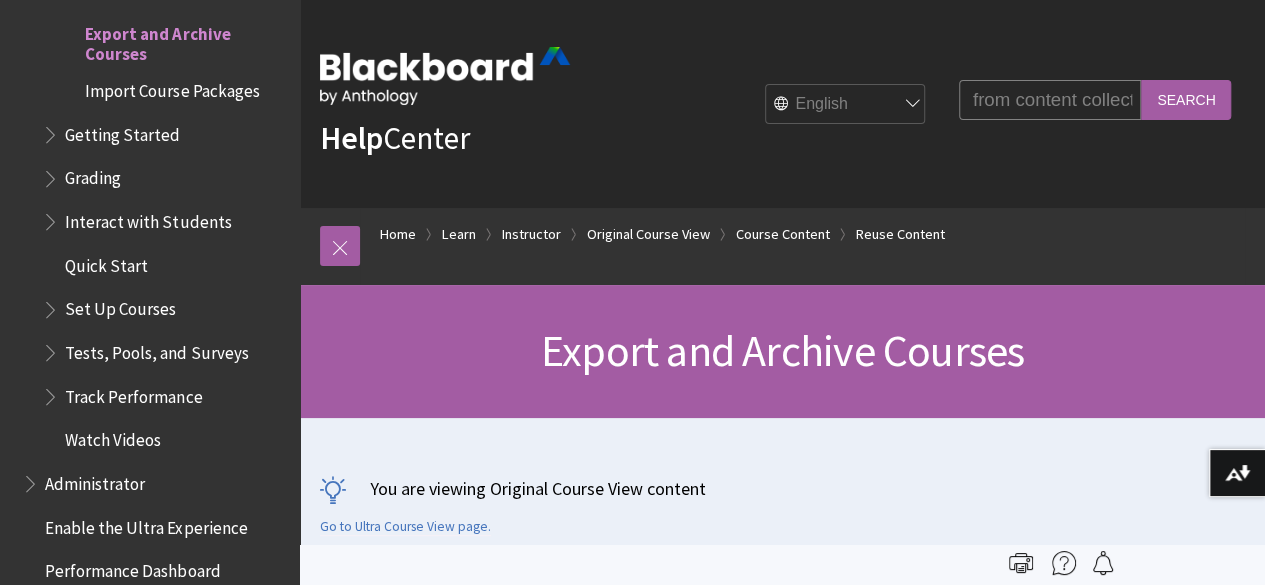 scroll, scrollTop: 0, scrollLeft: 138, axis: horizontal 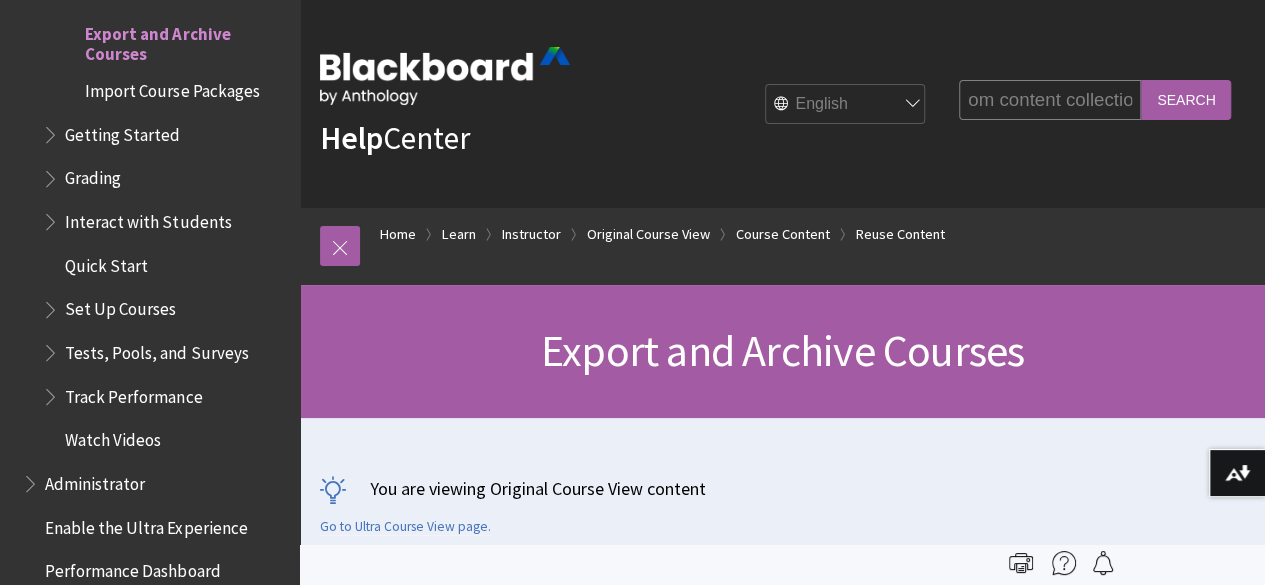 type on "delete courses from content collection" 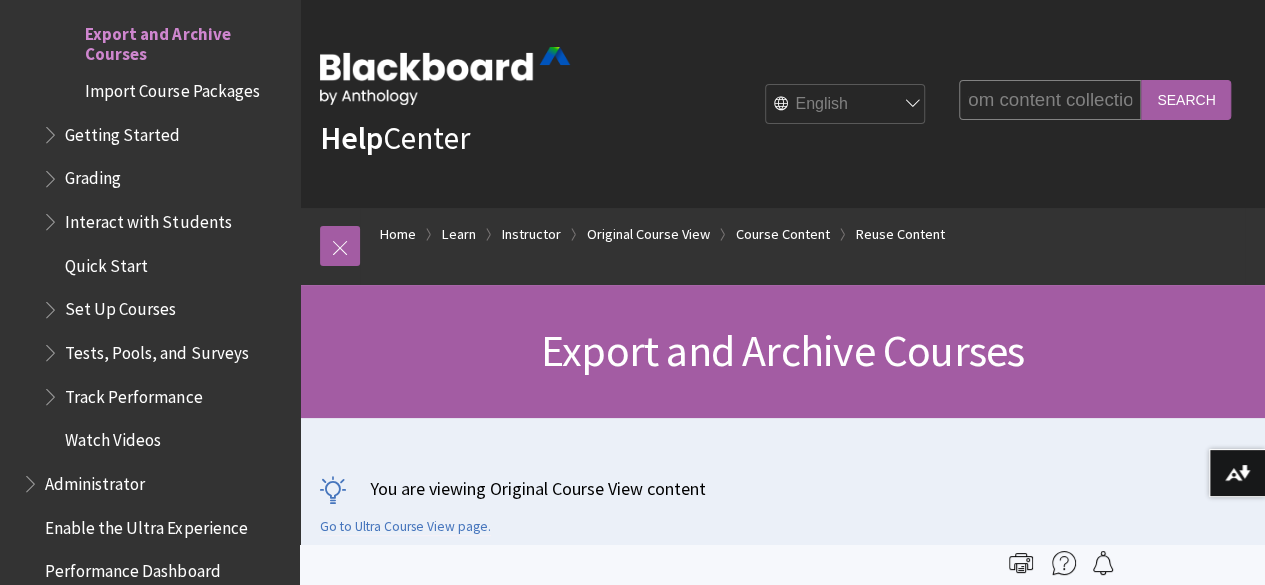 scroll, scrollTop: 0, scrollLeft: 0, axis: both 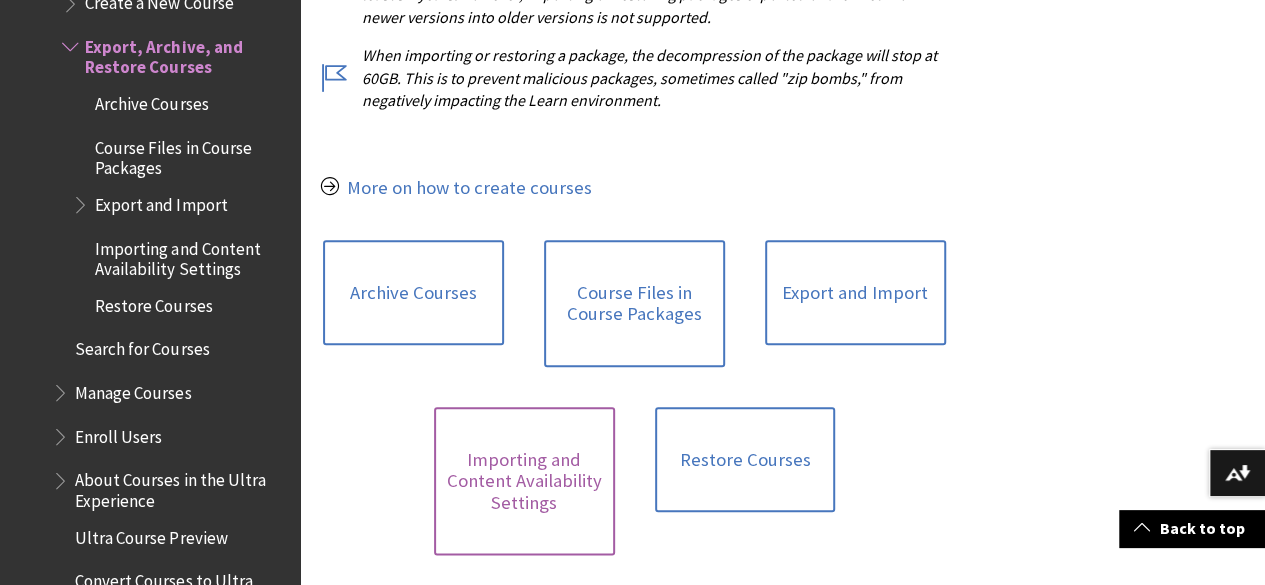 click on "Importing and Content Availability Settings" at bounding box center [524, 481] 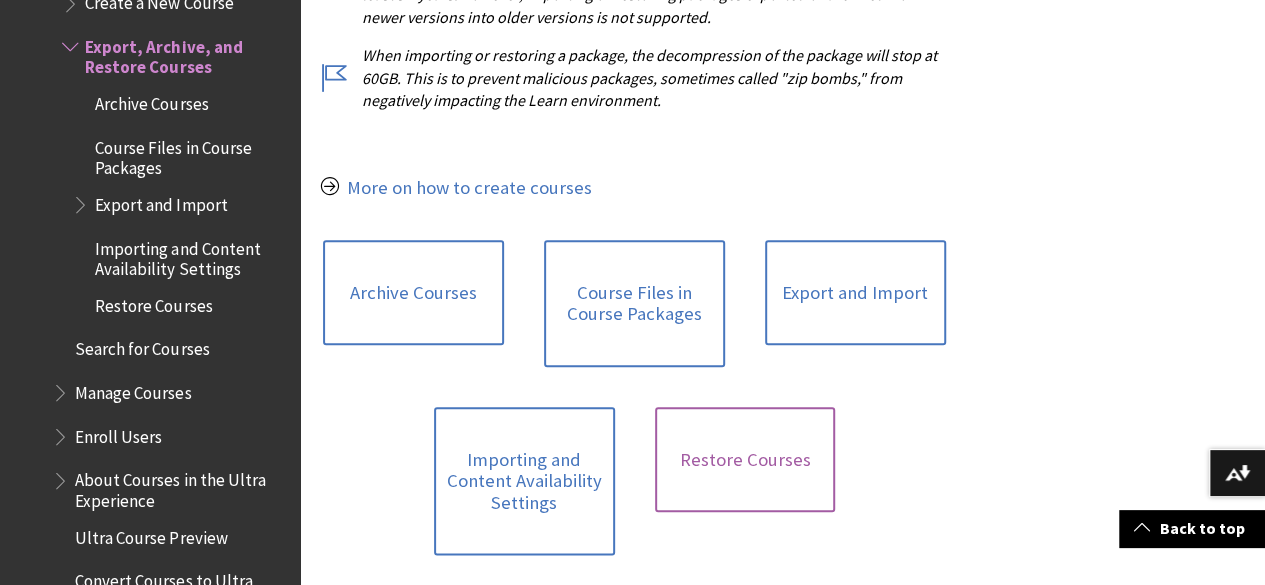 click on "Restore Courses" at bounding box center (745, 460) 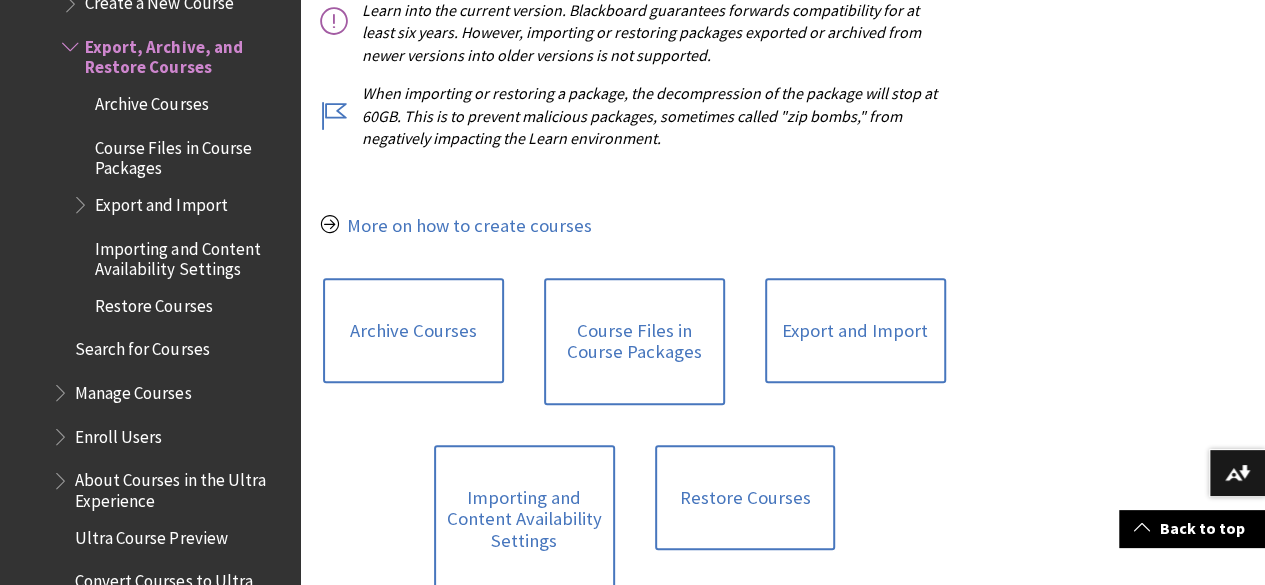 scroll, scrollTop: 855, scrollLeft: 0, axis: vertical 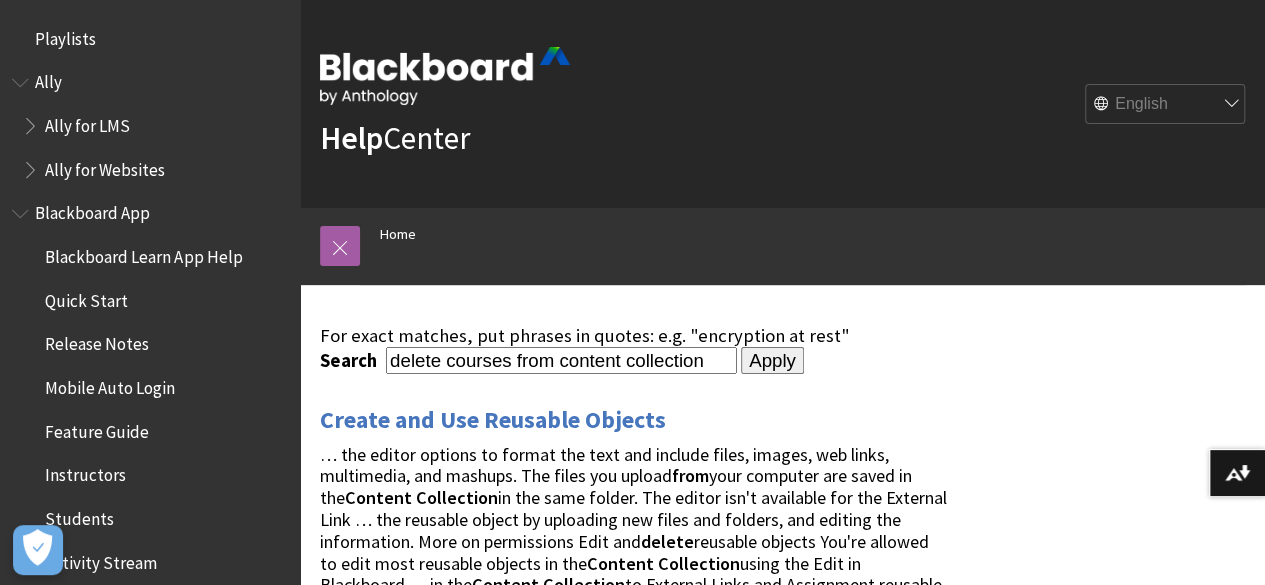 click on "delete courses from content collection" at bounding box center [561, 360] 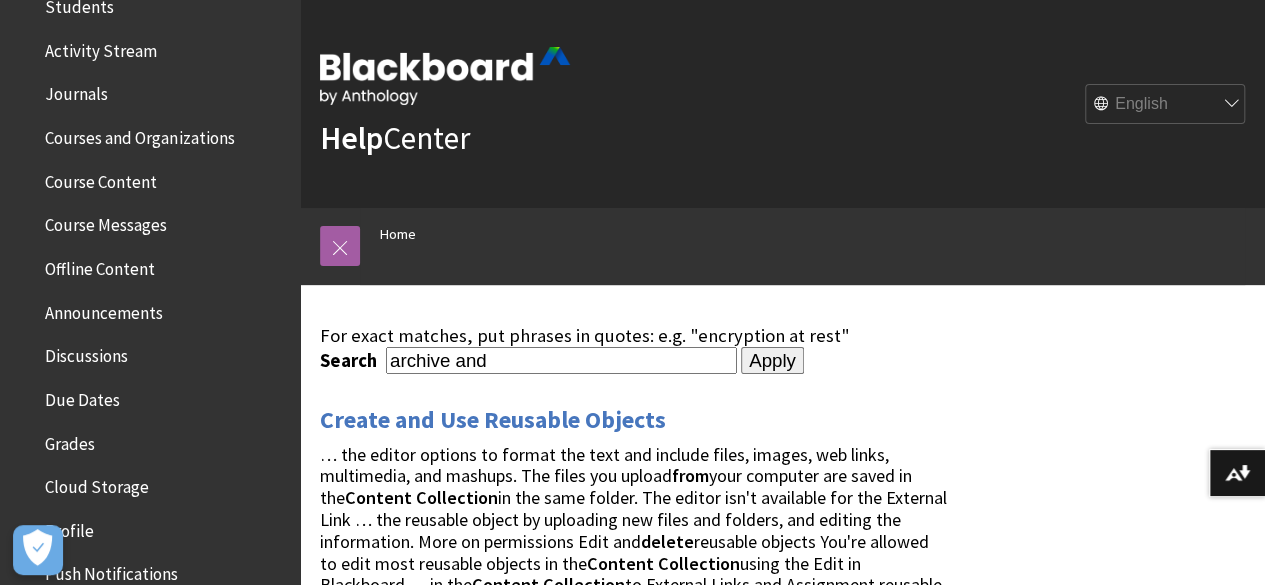 type on "archive and deletion courses" 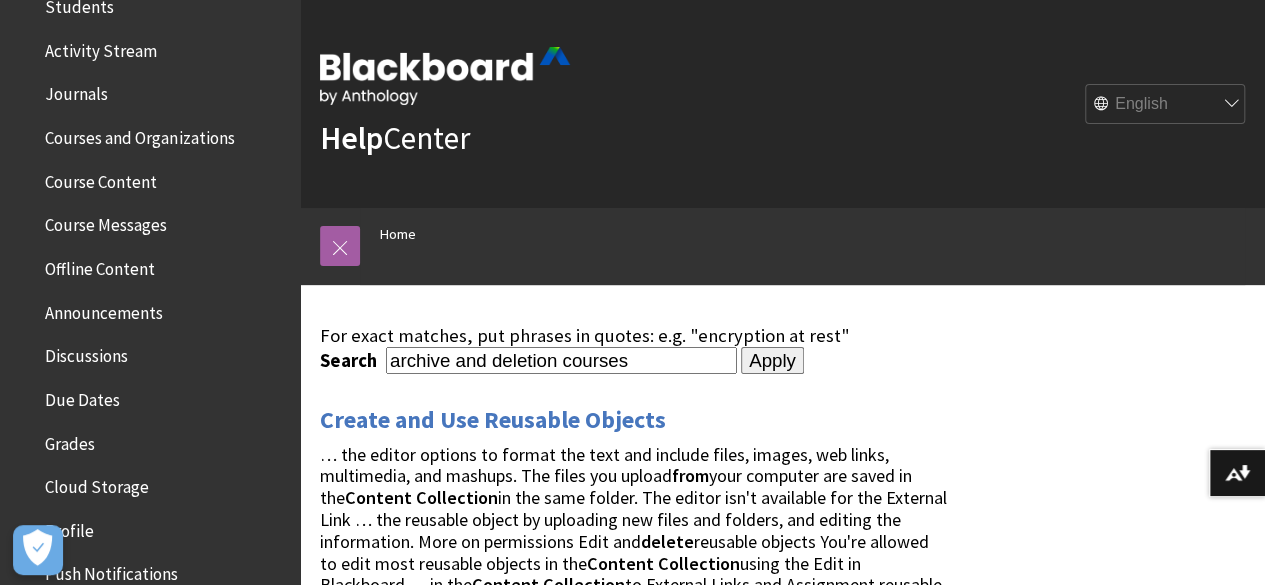 scroll, scrollTop: 0, scrollLeft: 0, axis: both 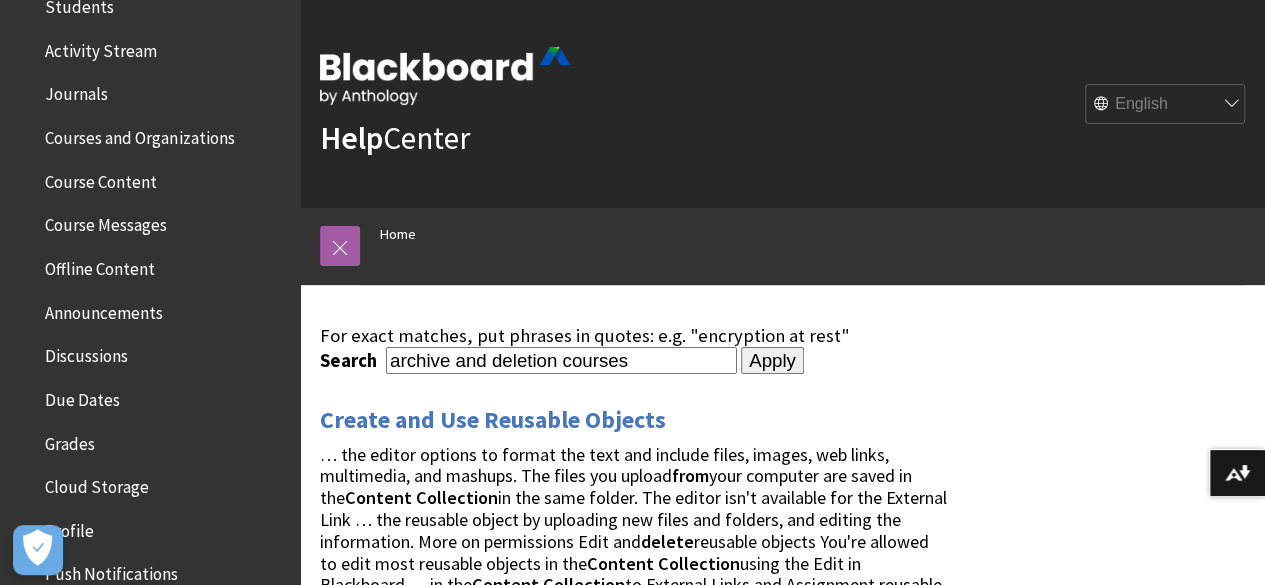 click on "Apply" at bounding box center [772, 361] 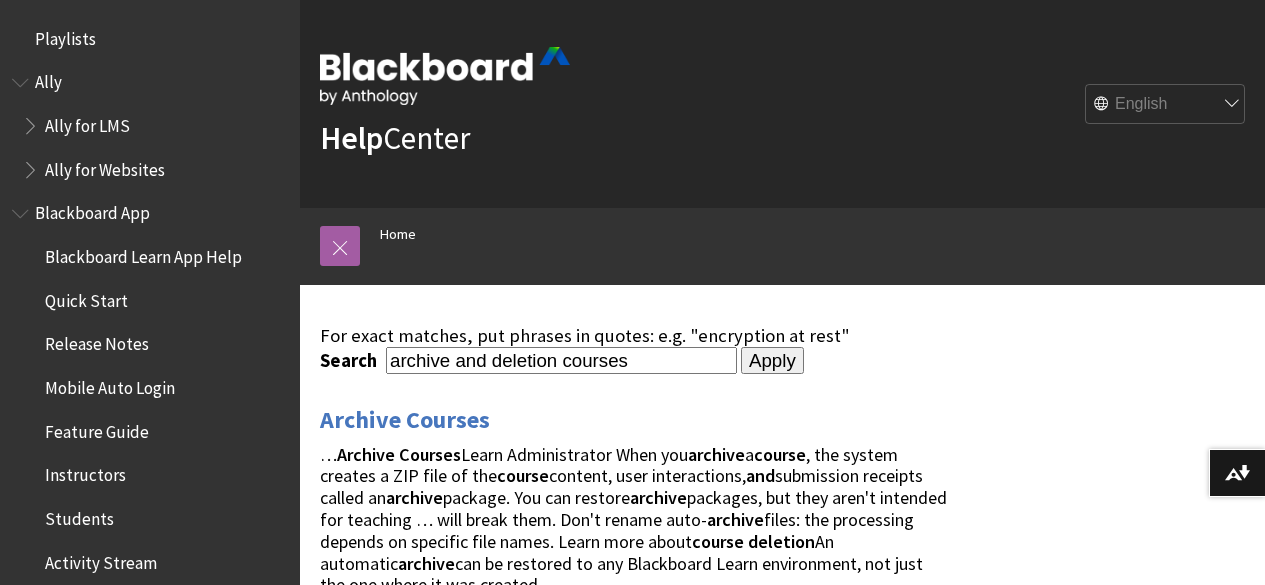 scroll, scrollTop: 0, scrollLeft: 0, axis: both 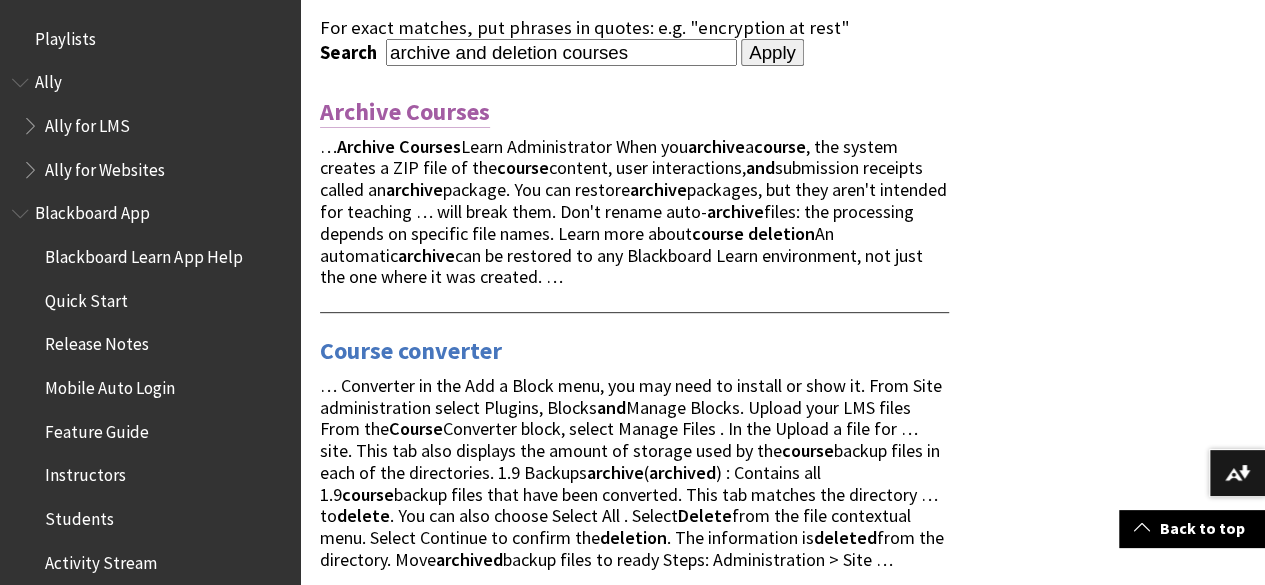click on "Archive Courses" at bounding box center [405, 112] 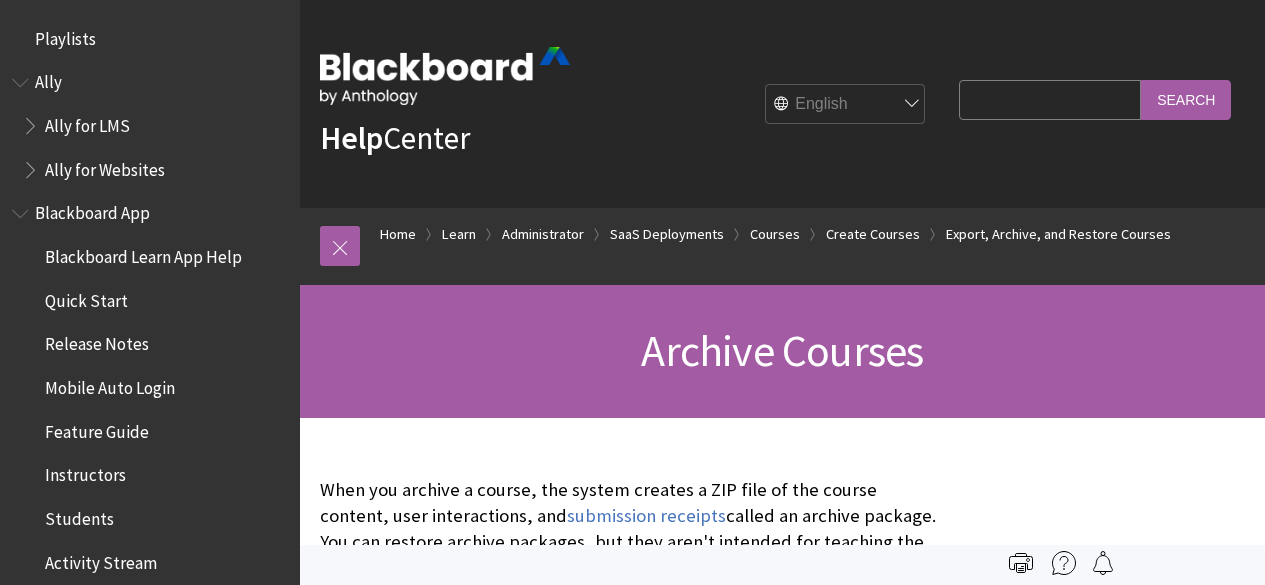 scroll, scrollTop: 0, scrollLeft: 0, axis: both 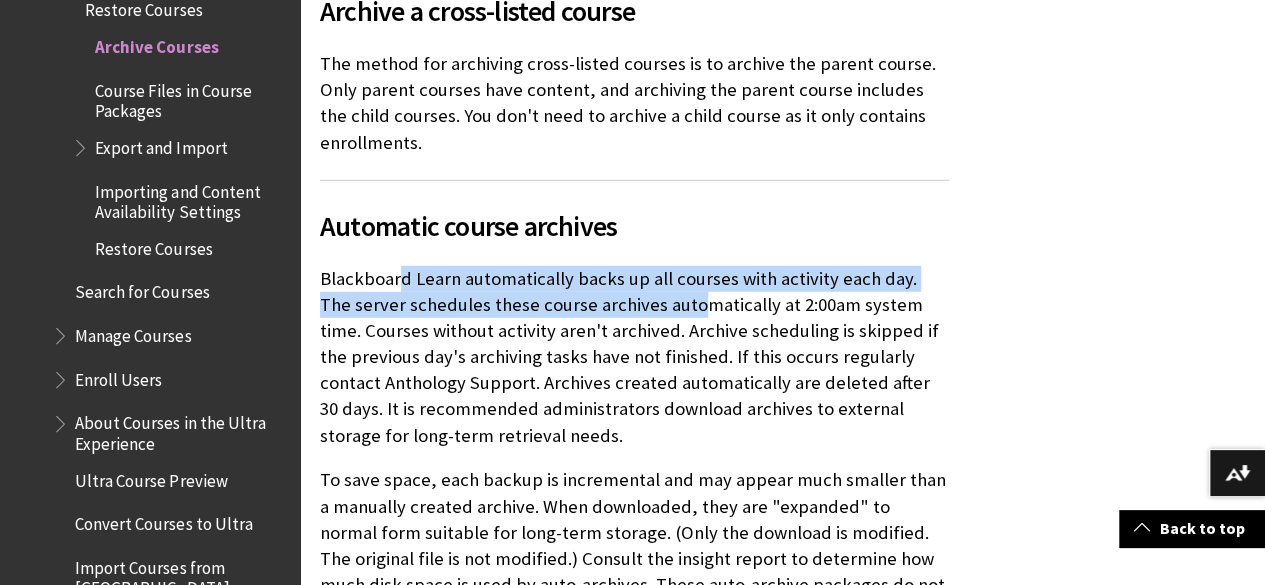 drag, startPoint x: 403, startPoint y: 251, endPoint x: 659, endPoint y: 272, distance: 256.8599 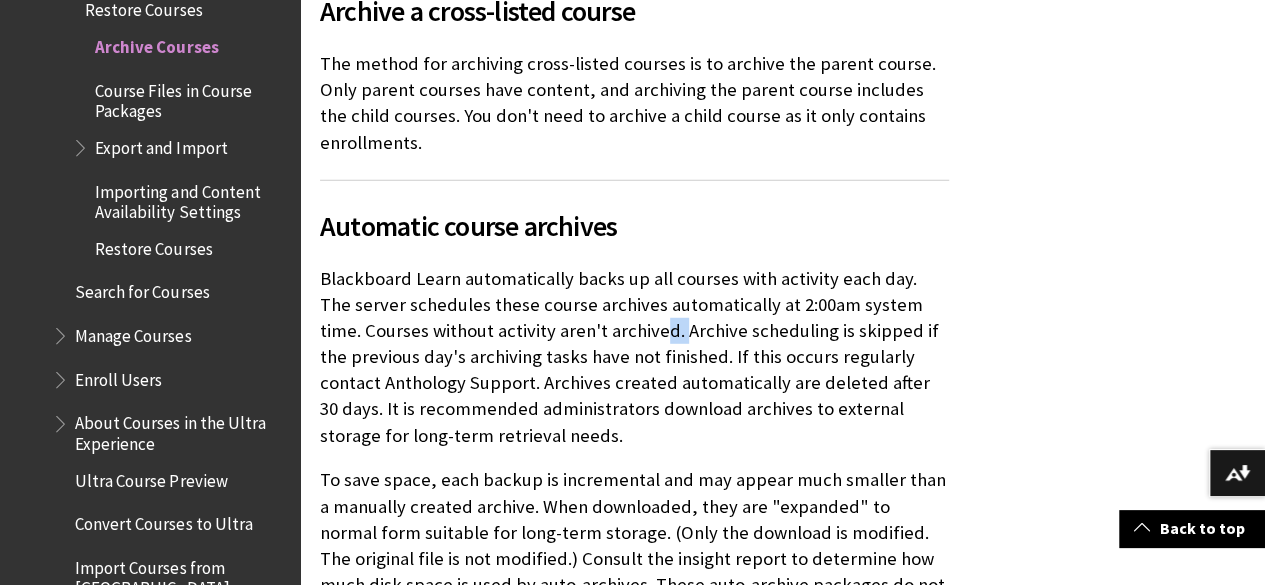 drag, startPoint x: 621, startPoint y: 306, endPoint x: 640, endPoint y: 305, distance: 19.026299 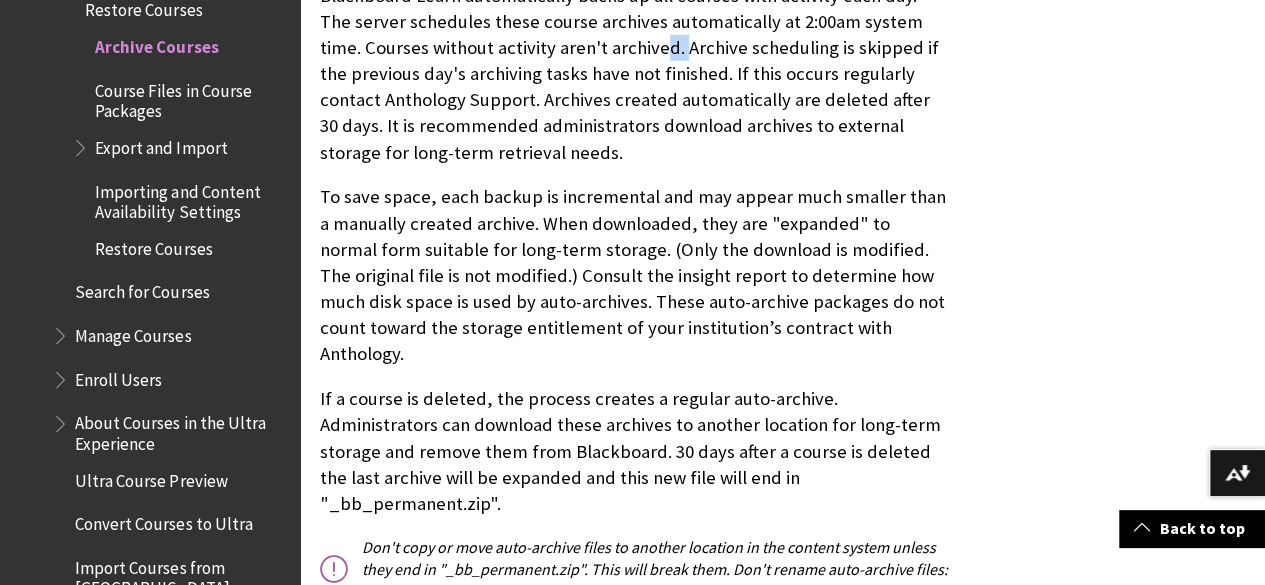 scroll, scrollTop: 2969, scrollLeft: 0, axis: vertical 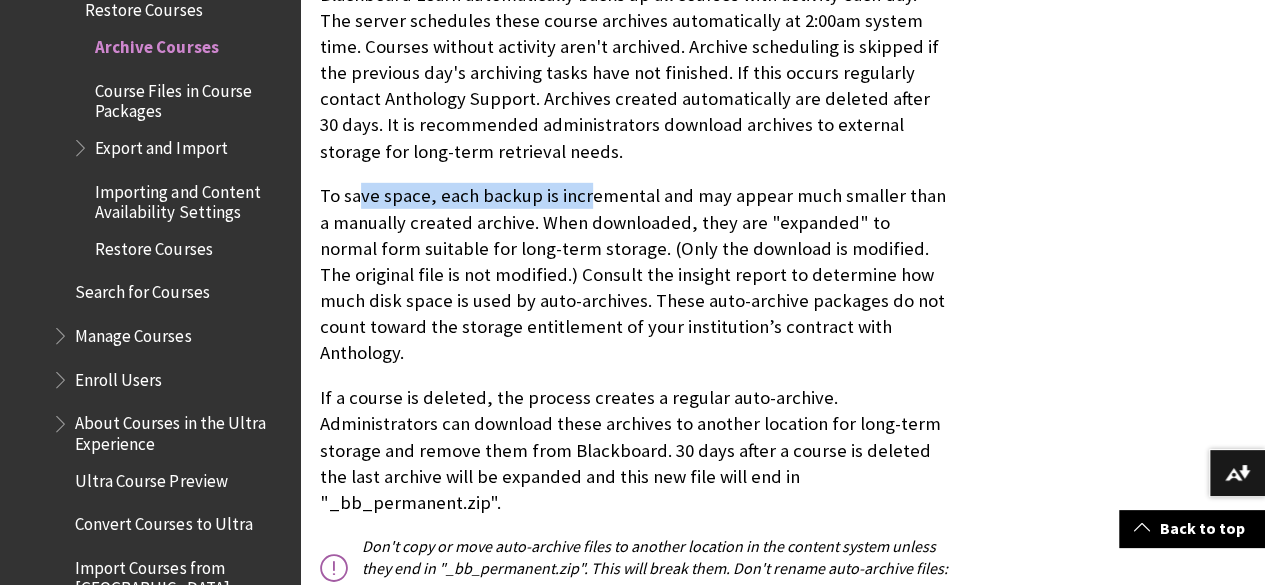 drag, startPoint x: 355, startPoint y: 167, endPoint x: 589, endPoint y: 169, distance: 234.00854 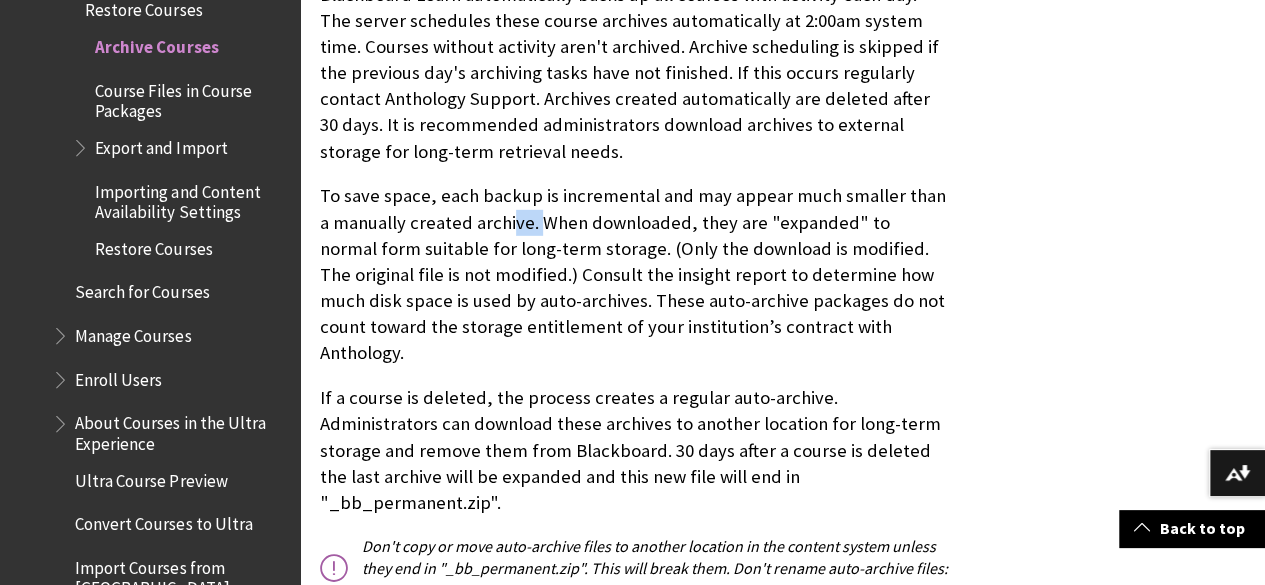 drag, startPoint x: 500, startPoint y: 187, endPoint x: 530, endPoint y: 189, distance: 30.066593 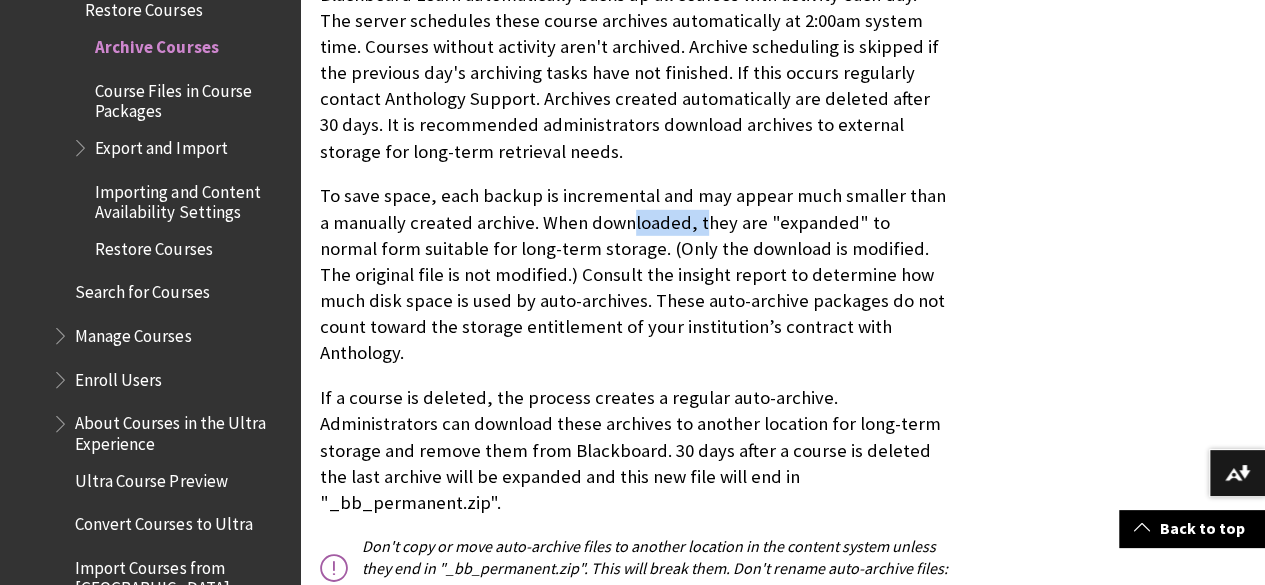 drag, startPoint x: 616, startPoint y: 187, endPoint x: 692, endPoint y: 202, distance: 77.46612 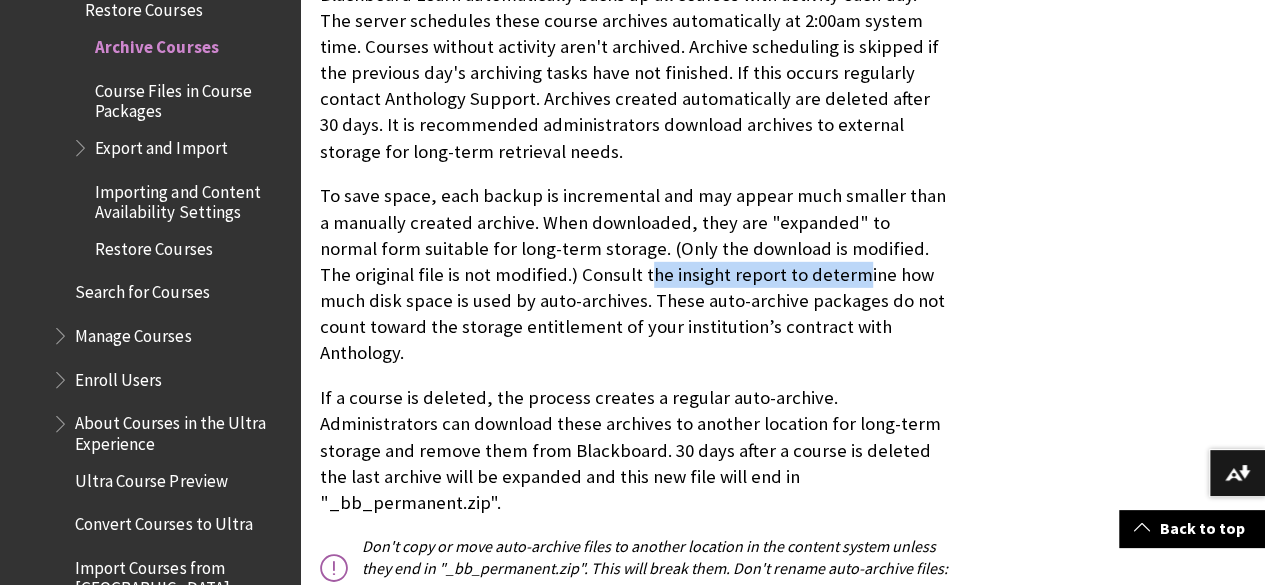 drag, startPoint x: 552, startPoint y: 252, endPoint x: 762, endPoint y: 254, distance: 210.00952 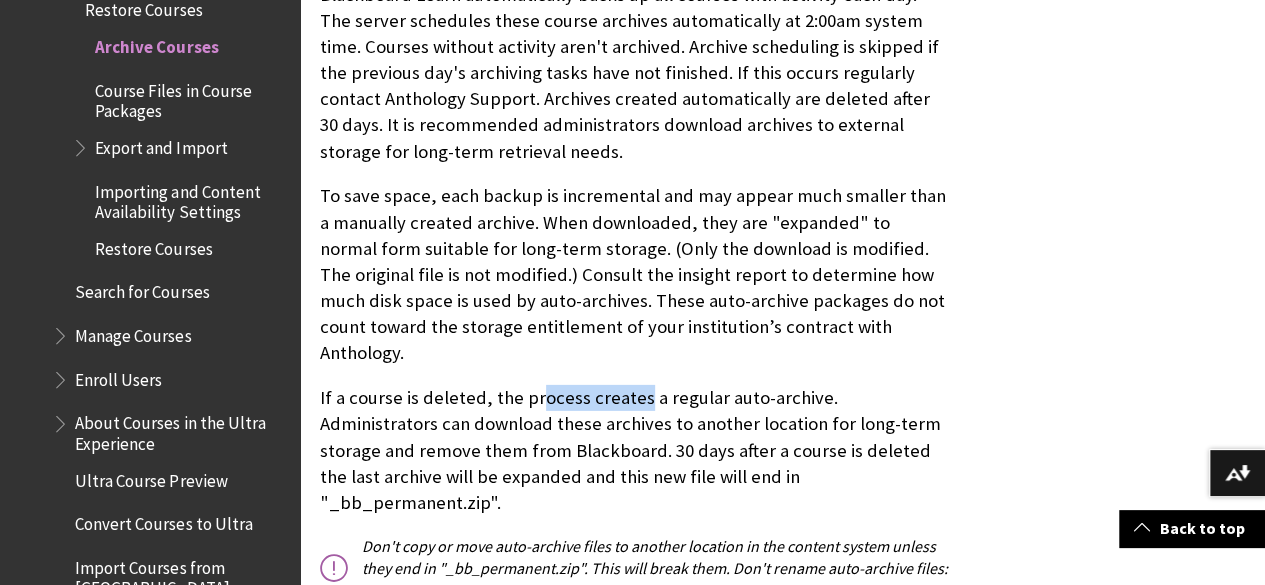 drag, startPoint x: 534, startPoint y: 356, endPoint x: 634, endPoint y: 347, distance: 100.40418 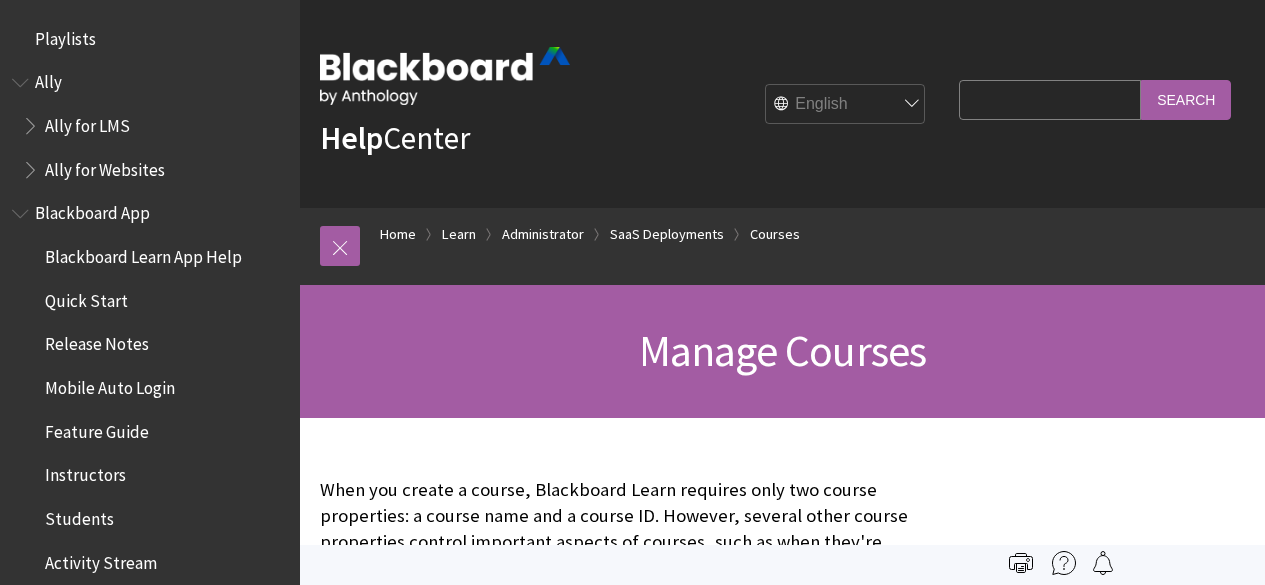 scroll, scrollTop: 0, scrollLeft: 0, axis: both 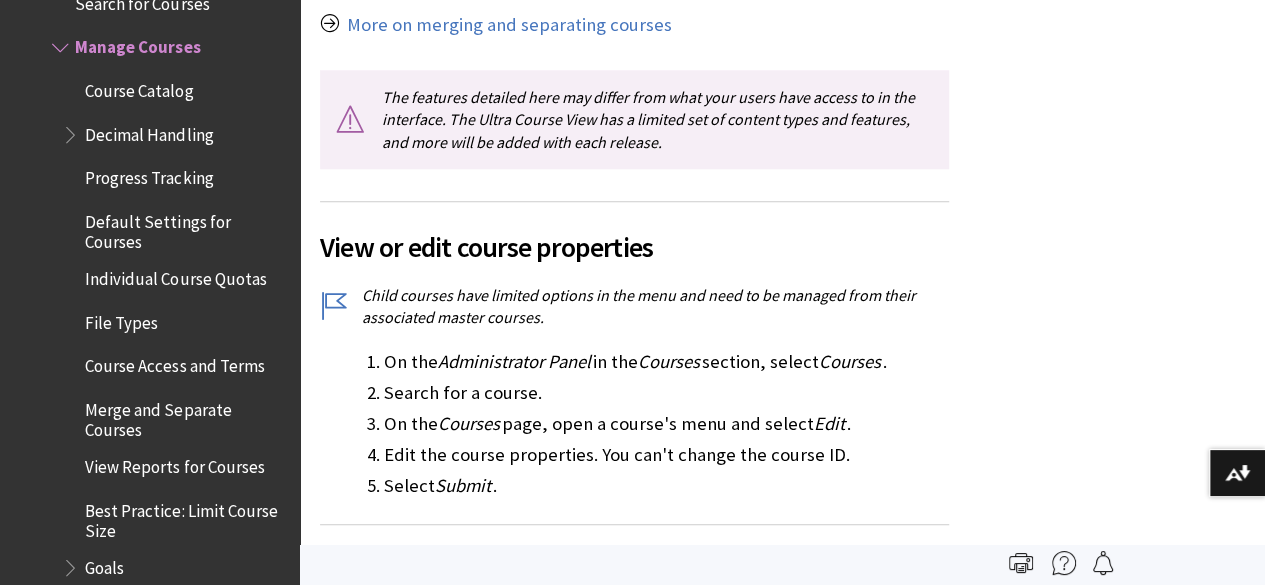 click on "Edit the course properties. You can't change the course ID." at bounding box center (666, 455) 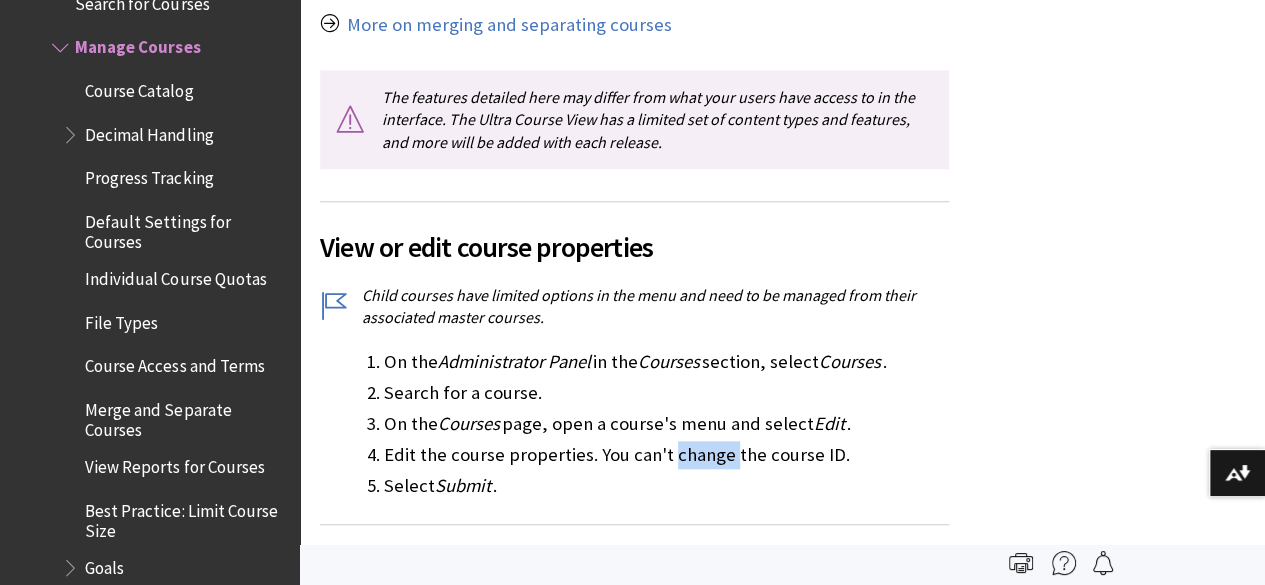 click on "Edit the course properties. You can't change the course ID." at bounding box center (666, 455) 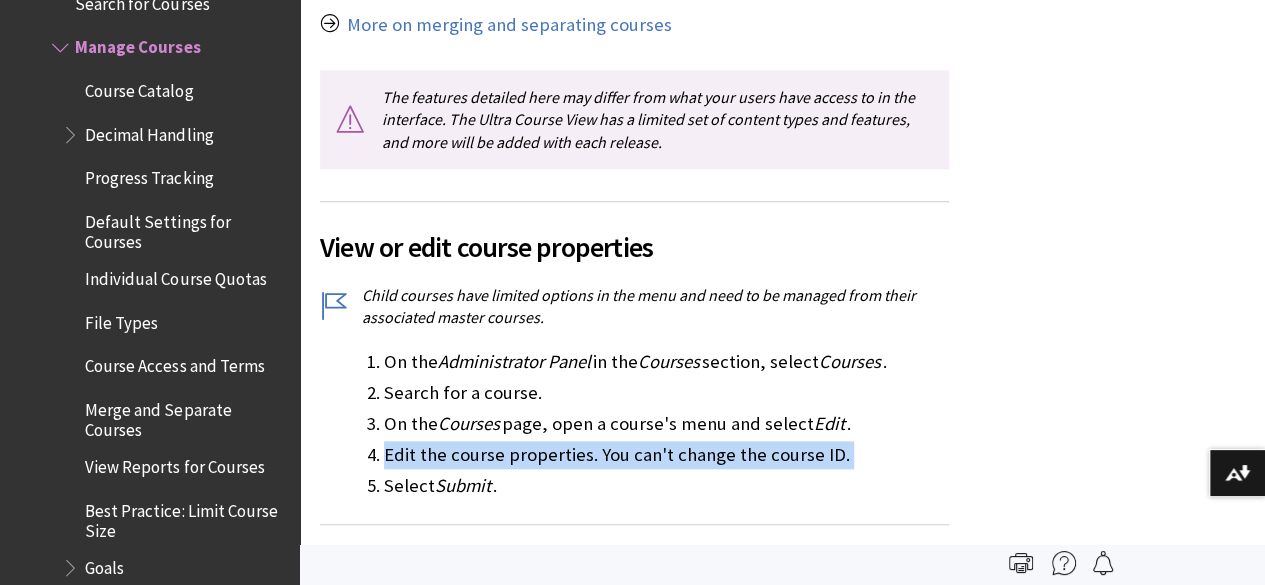 click on "Edit the course properties. You can't change the course ID." at bounding box center [666, 455] 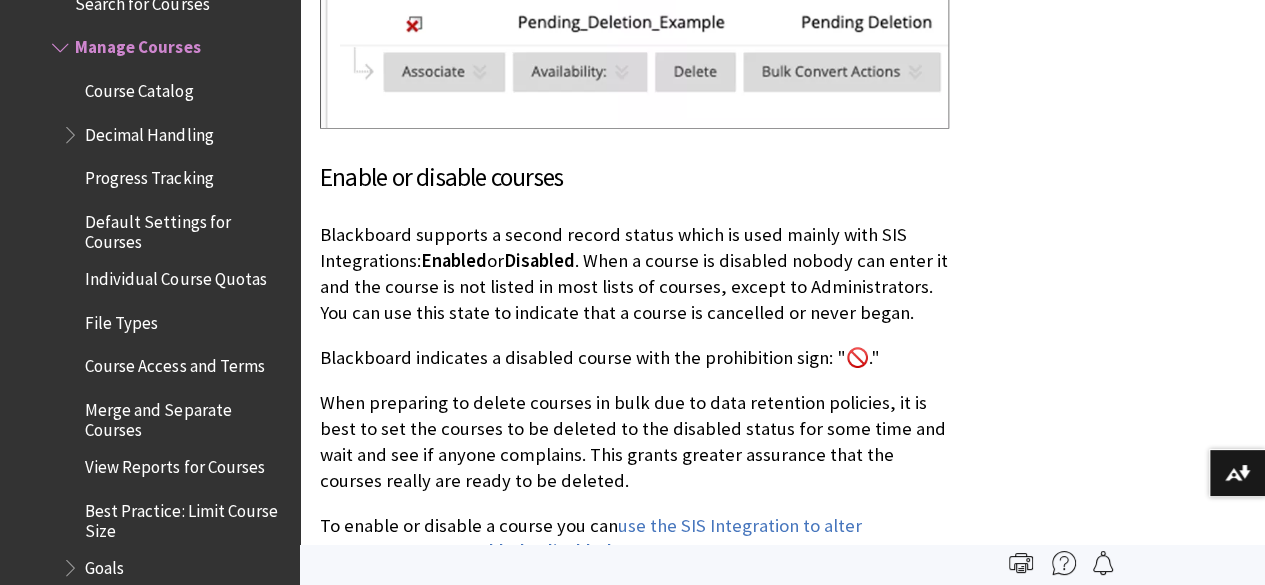 scroll, scrollTop: 2076, scrollLeft: 0, axis: vertical 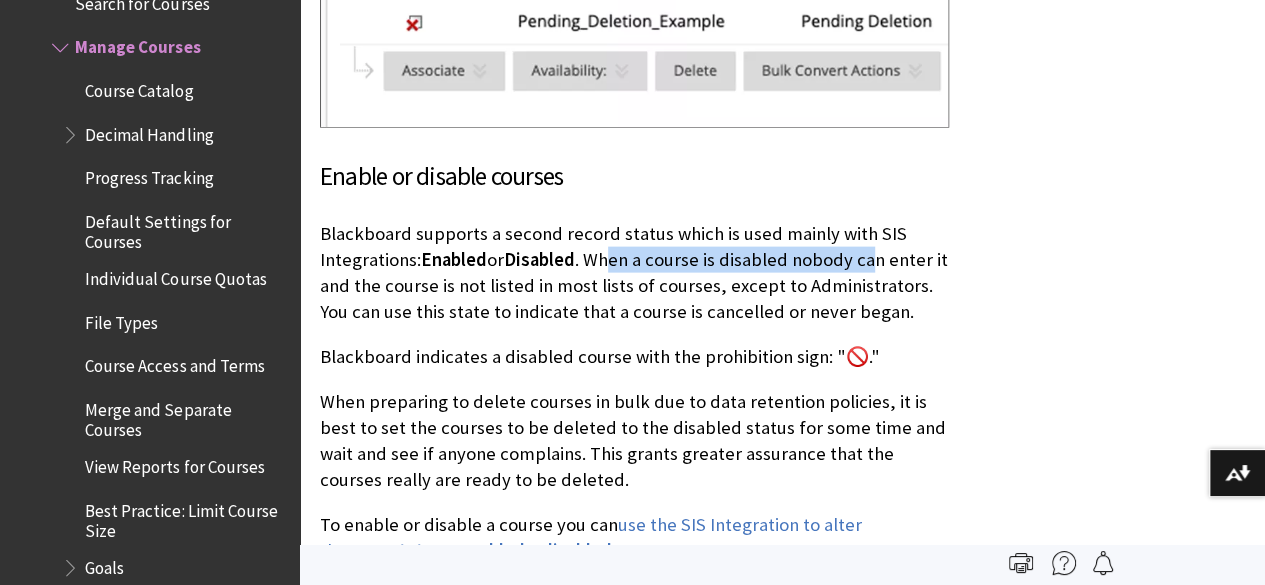drag, startPoint x: 614, startPoint y: 201, endPoint x: 878, endPoint y: 206, distance: 264.04733 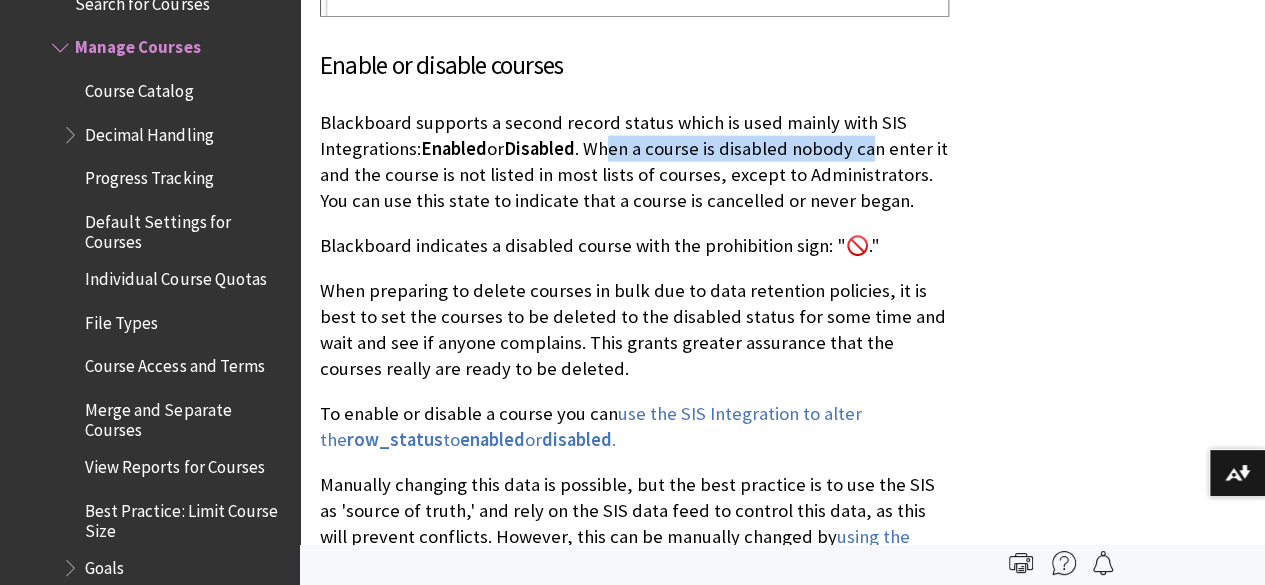 scroll, scrollTop: 2196, scrollLeft: 0, axis: vertical 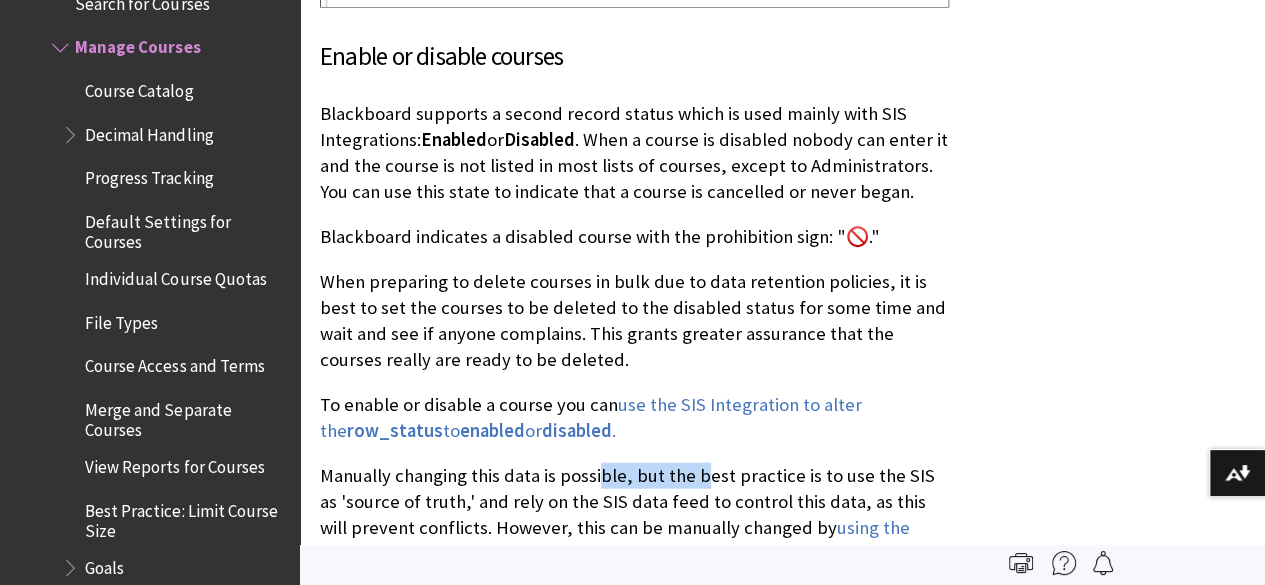 drag, startPoint x: 598, startPoint y: 419, endPoint x: 702, endPoint y: 417, distance: 104.019226 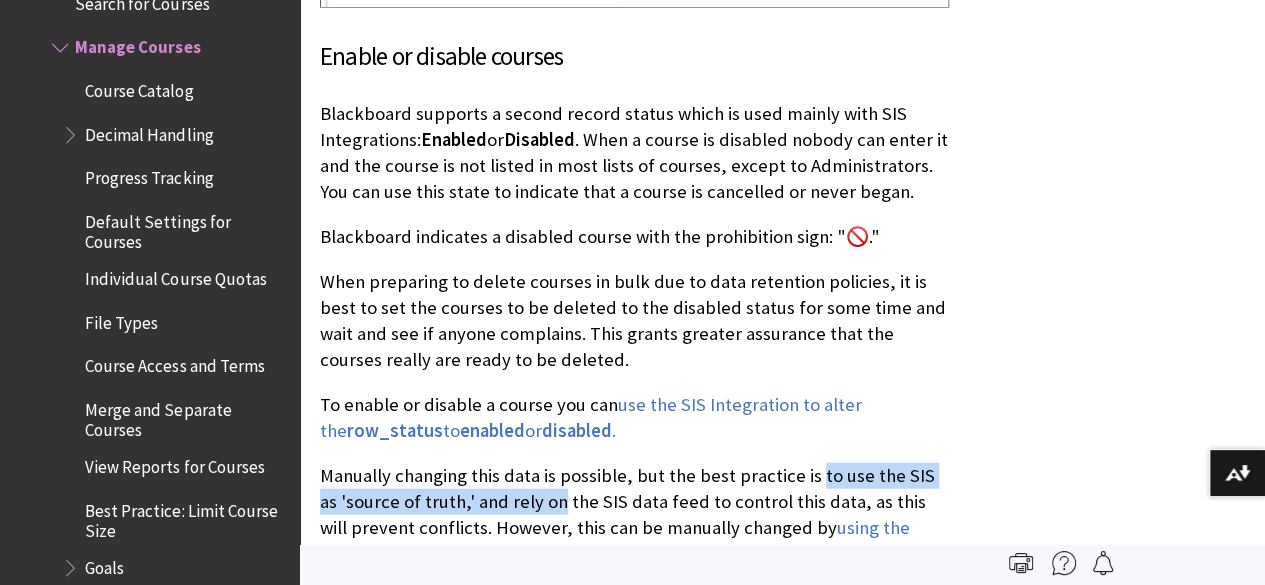 drag, startPoint x: 532, startPoint y: 459, endPoint x: 812, endPoint y: 434, distance: 281.11386 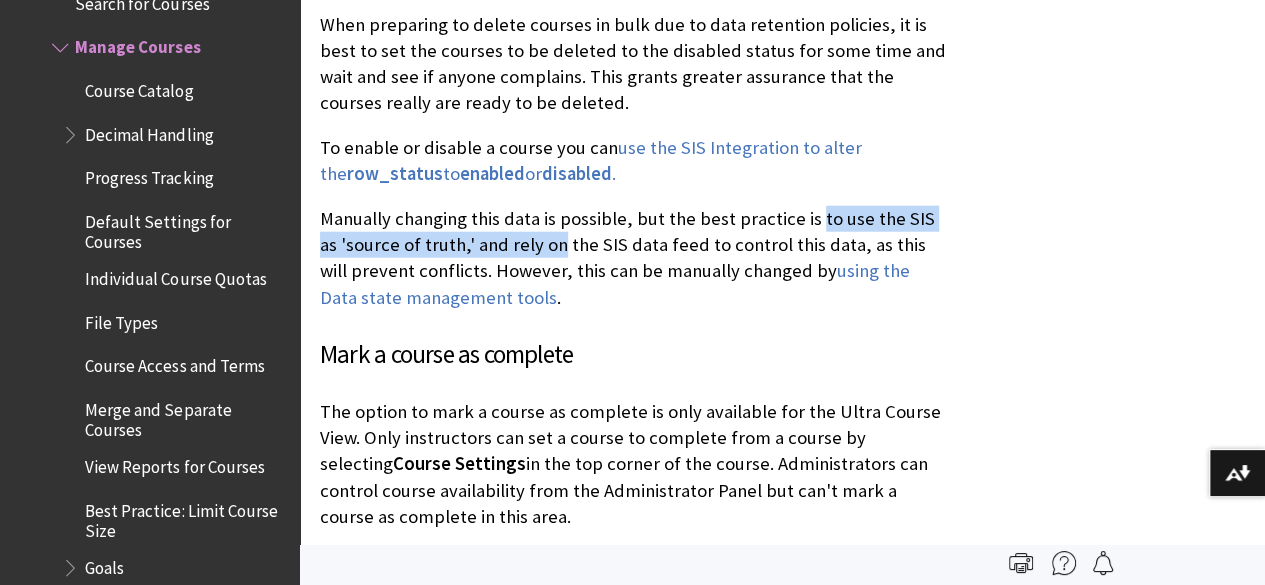 scroll, scrollTop: 2458, scrollLeft: 0, axis: vertical 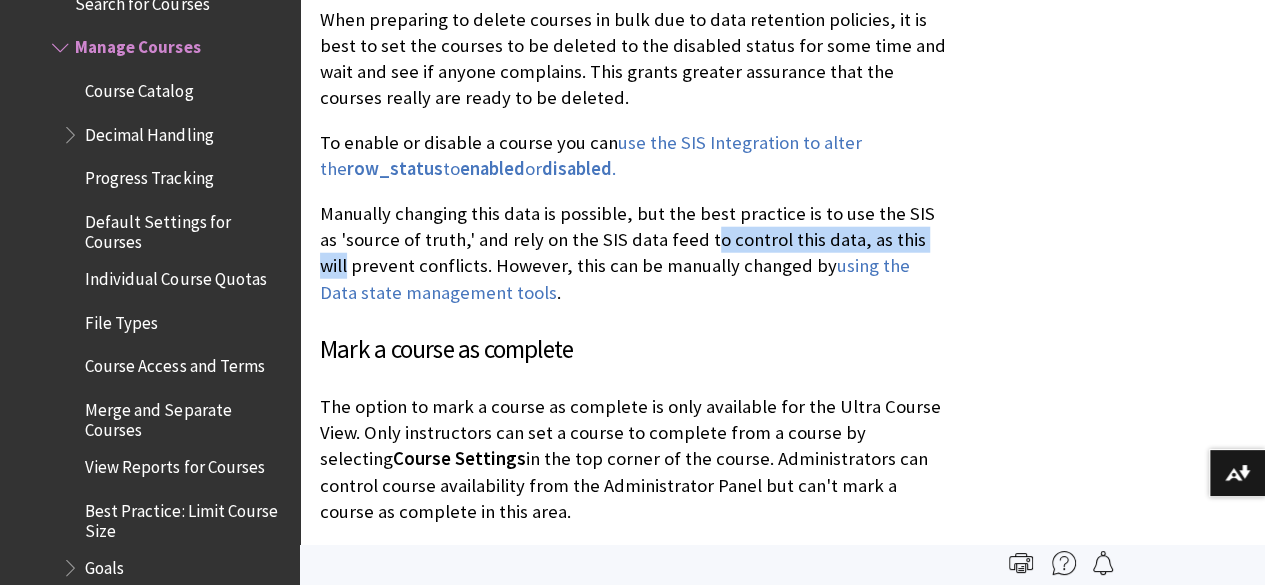 drag, startPoint x: 684, startPoint y: 191, endPoint x: 921, endPoint y: 177, distance: 237.41315 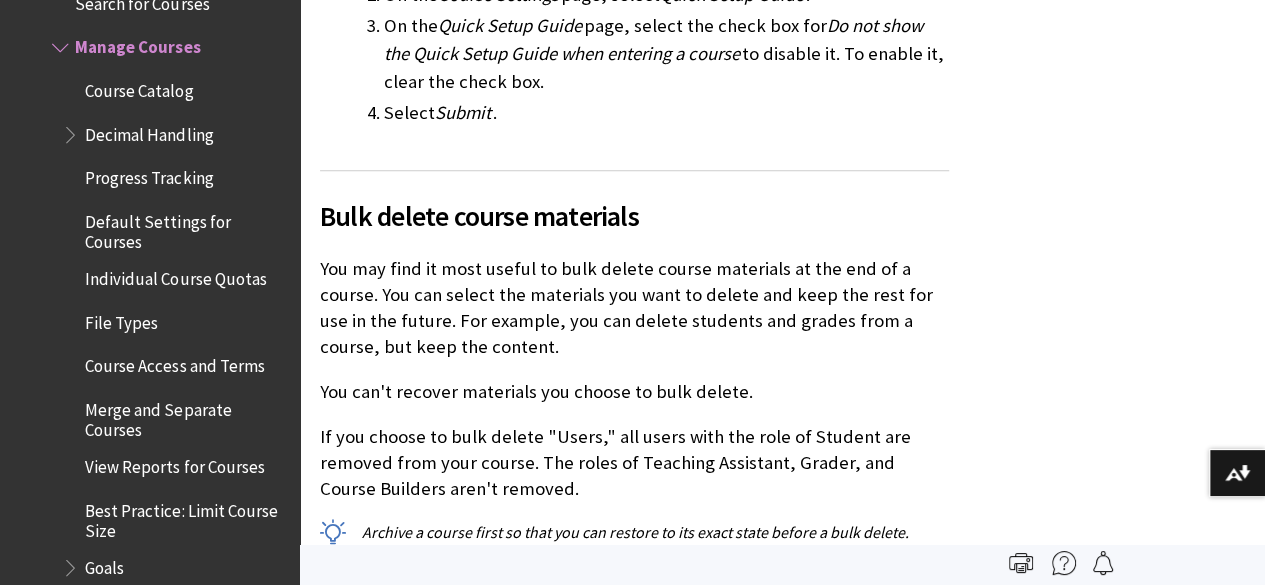 scroll, scrollTop: 4410, scrollLeft: 0, axis: vertical 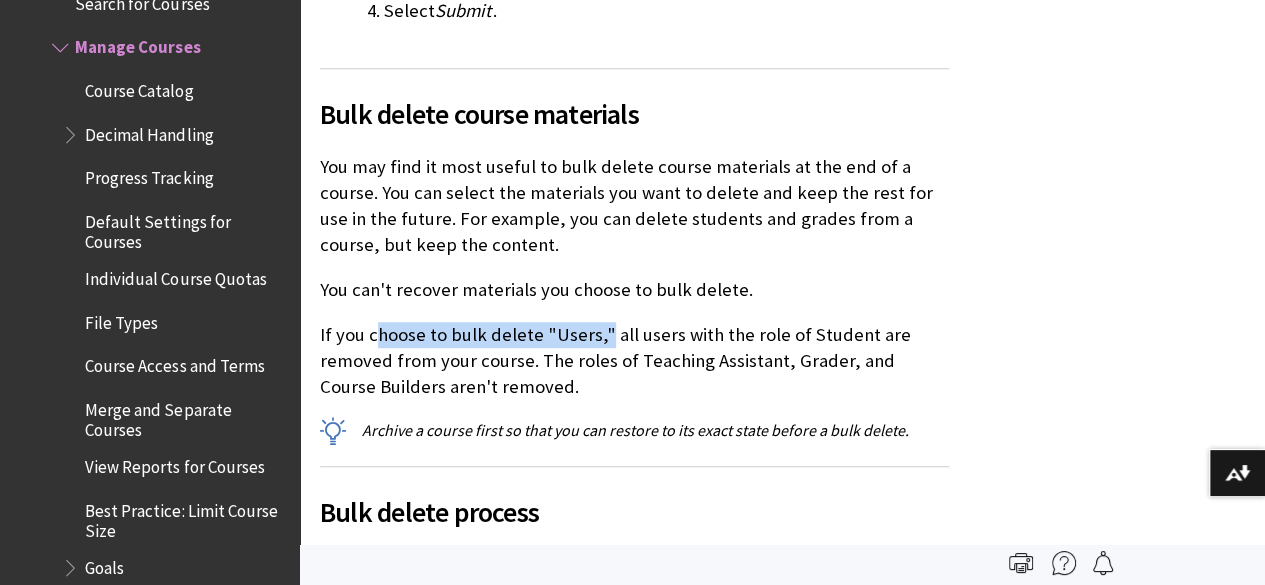 drag, startPoint x: 374, startPoint y: 342, endPoint x: 600, endPoint y: 312, distance: 227.98245 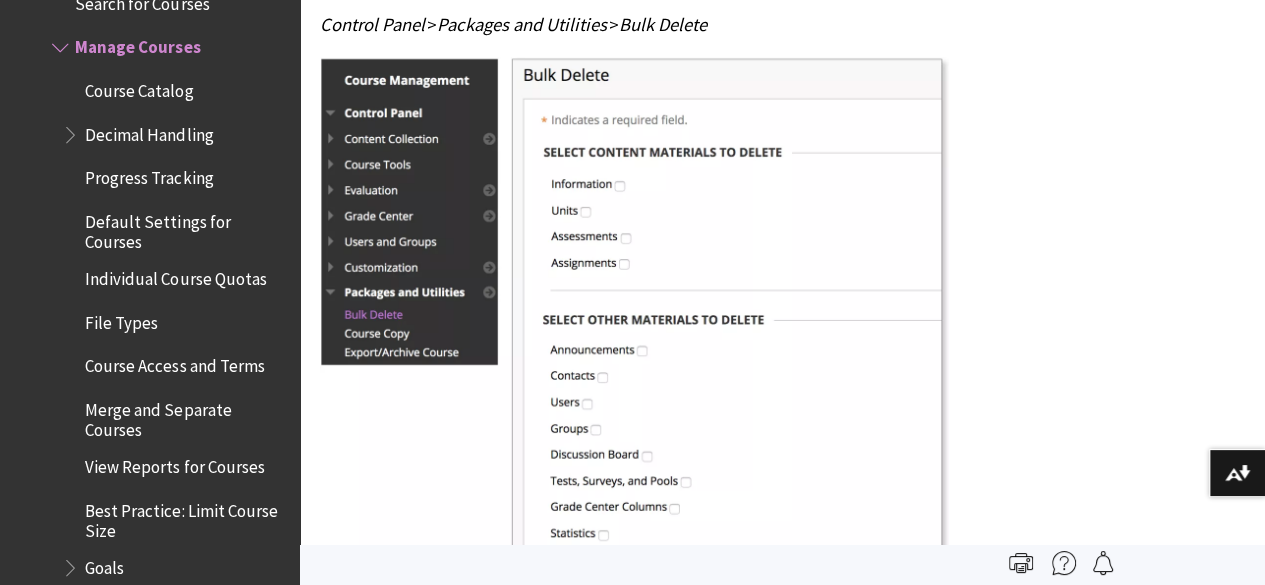 scroll, scrollTop: 4950, scrollLeft: 0, axis: vertical 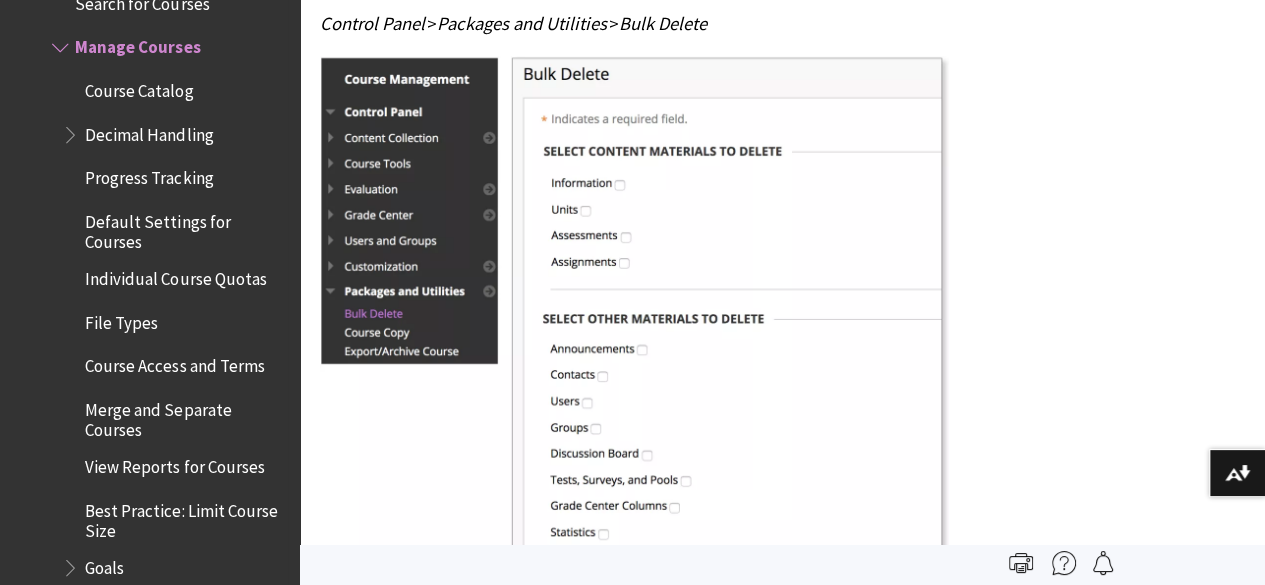 click on "SaaS Deployments Common Questions About SaaS Deployment Release Notes Authentication Courses Create Courses Search for Courses Manage Courses Course Catalog Decimal Handling Progress Tracking Default Settings for Courses Individual Course Quotas File Types Course Access and Terms Merge and Separate Courses View Reports for Courses Best Practice: Limit Course Size Goals Enroll Users About Courses in the Ultra Experience Ultra Course Preview Convert Courses to Ultra Import Courses from Moodle Feedback and Support Integrations Organizations Security System Management Tools Management User Management Ultra Experience" at bounding box center (155, 430) 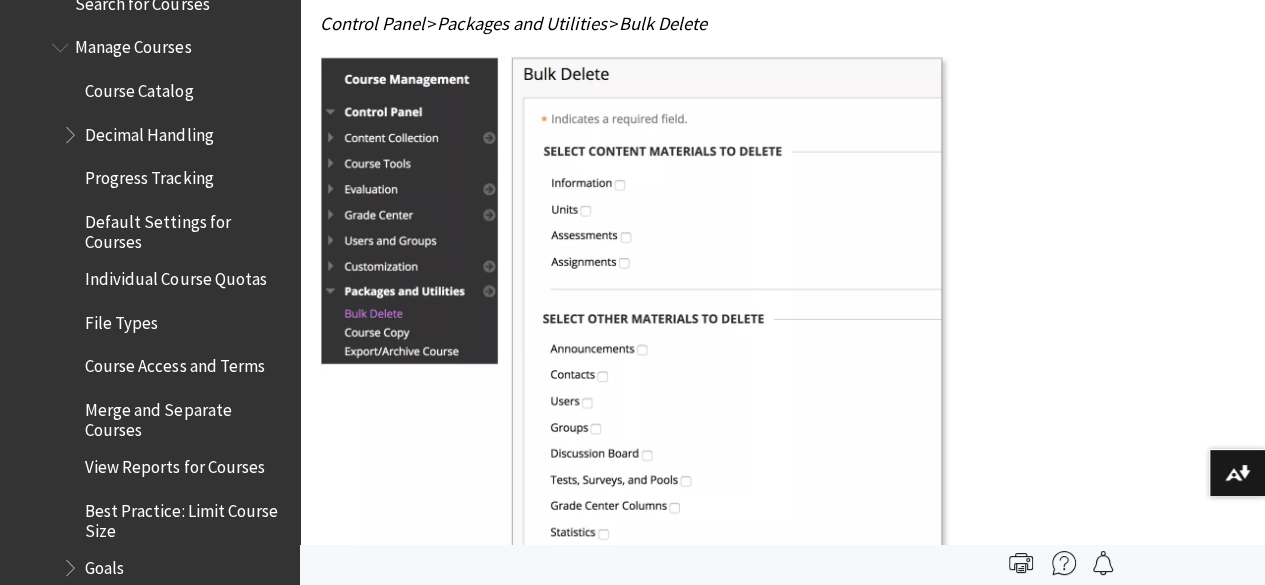 click on "Manage Courses" at bounding box center [133, 44] 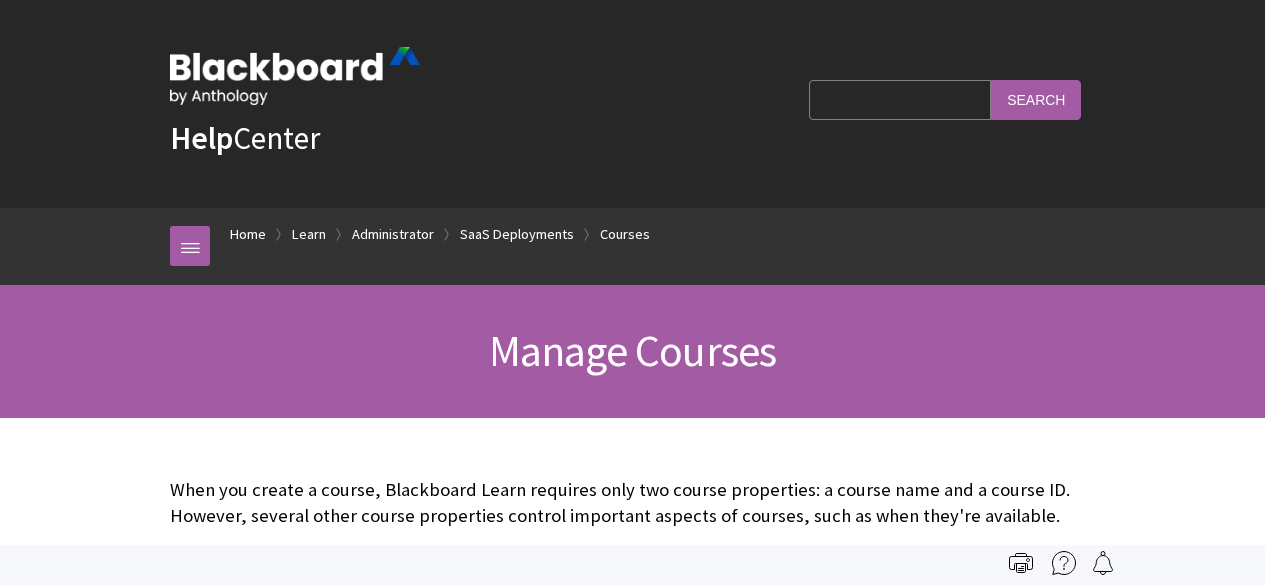 scroll, scrollTop: 0, scrollLeft: 0, axis: both 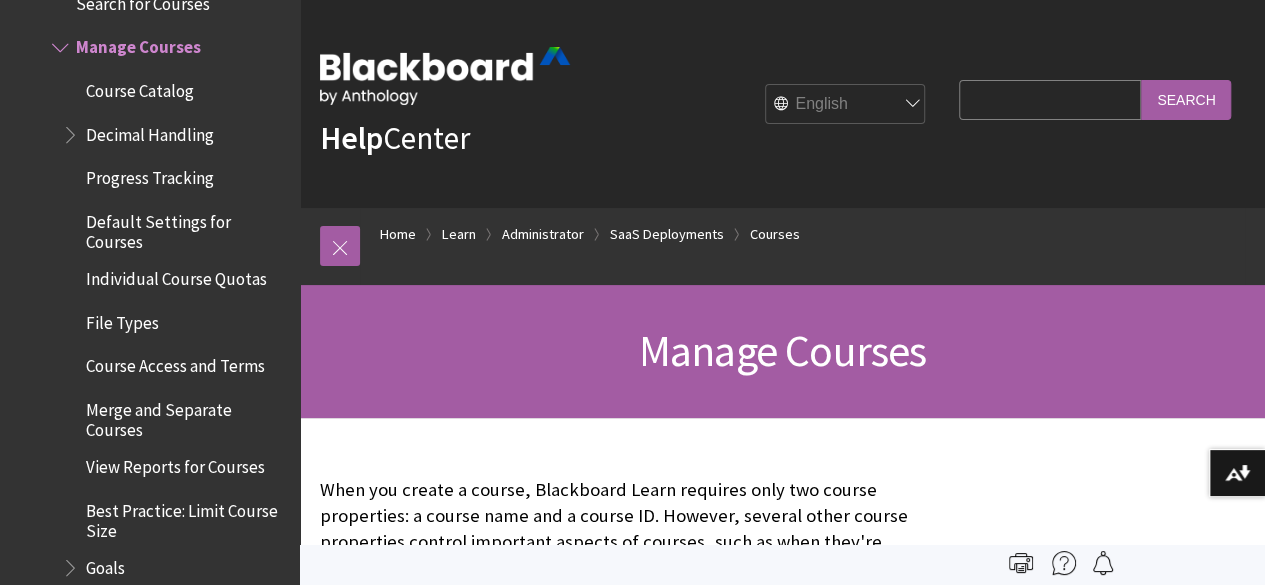 click on "Search Query" at bounding box center [1050, 99] 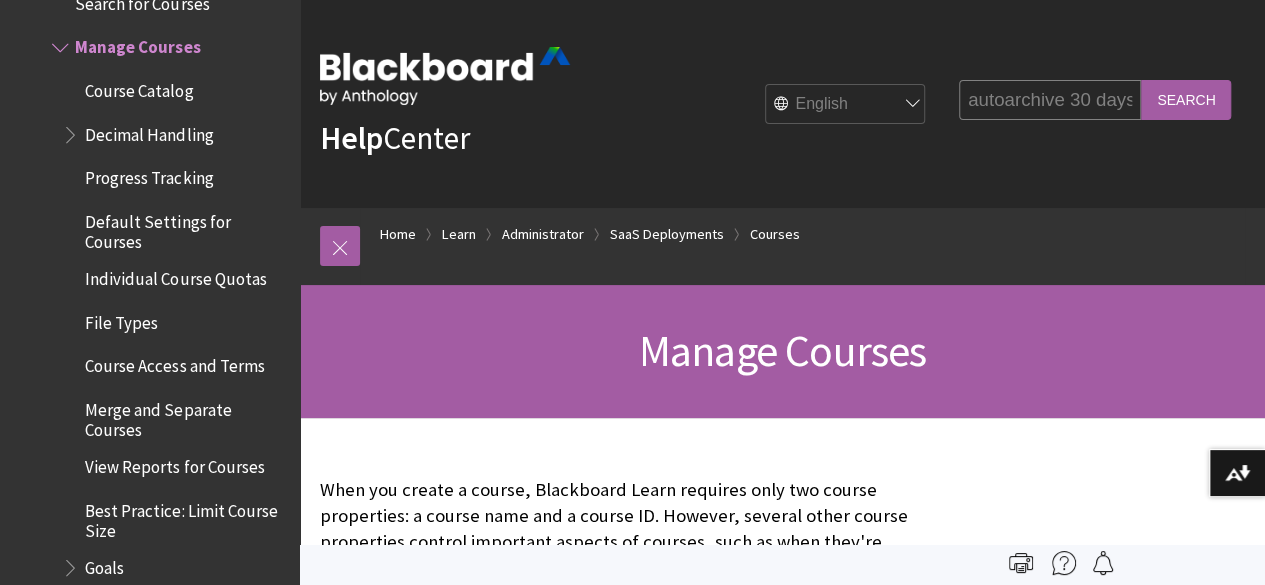 type on "autoarchive 30 days" 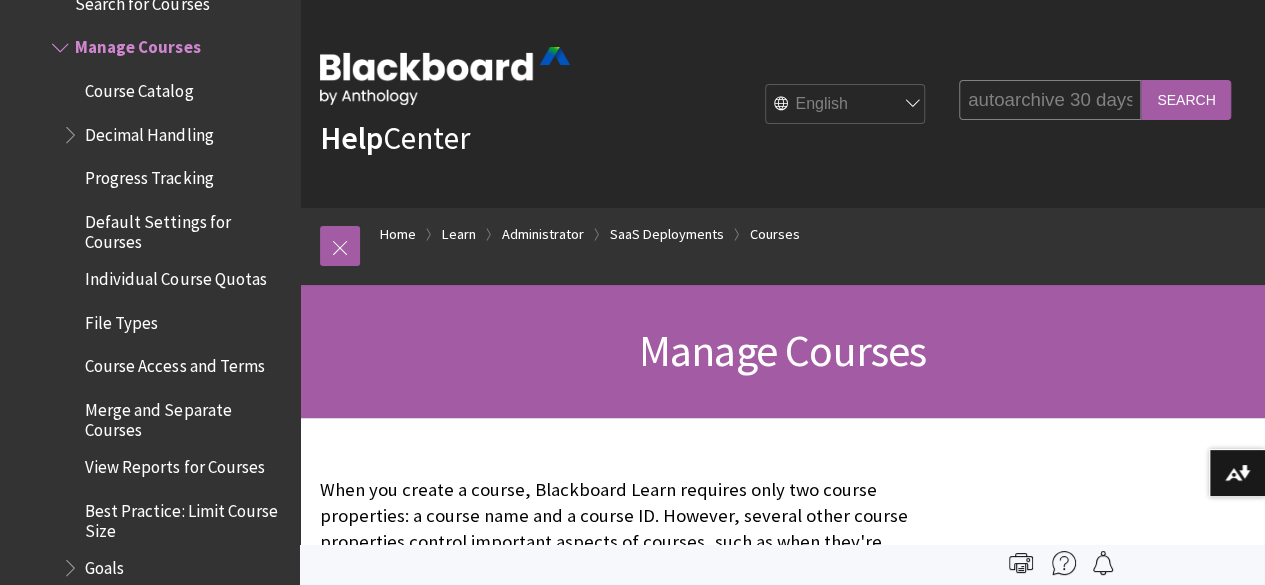 click on "Search" at bounding box center (1186, 99) 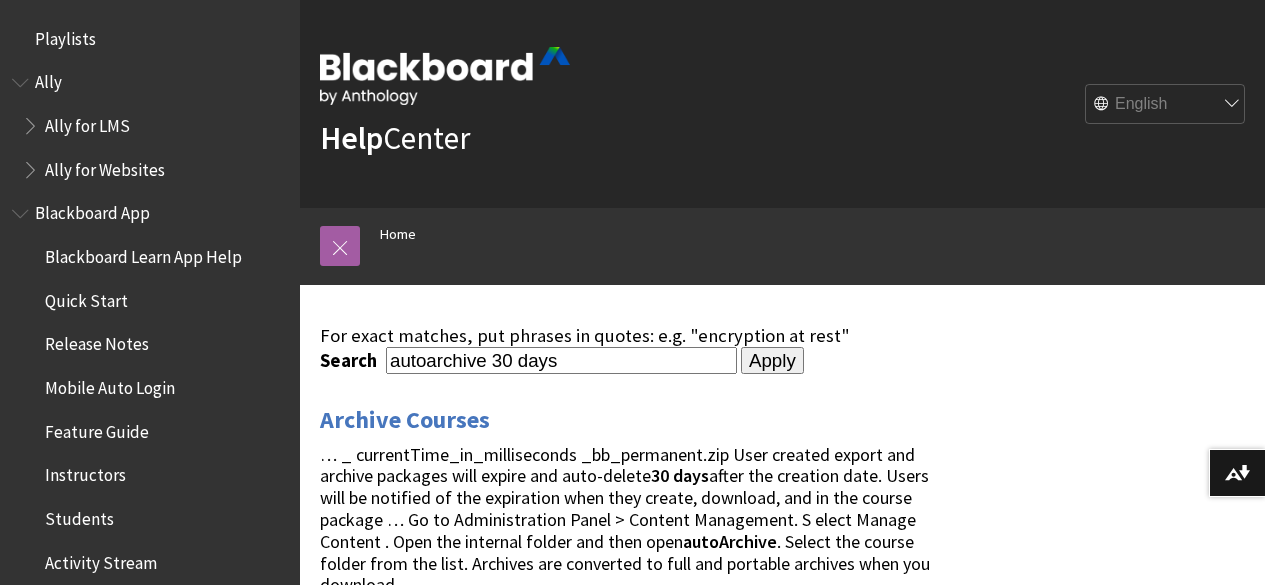 scroll, scrollTop: 0, scrollLeft: 0, axis: both 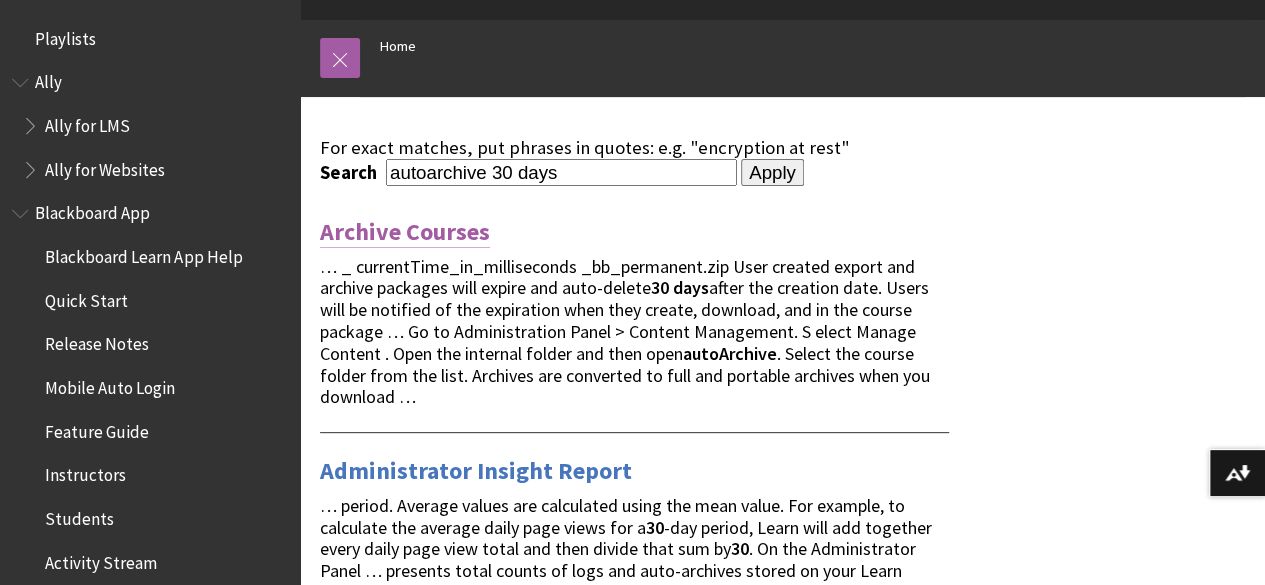 click on "Archive Courses" at bounding box center [405, 232] 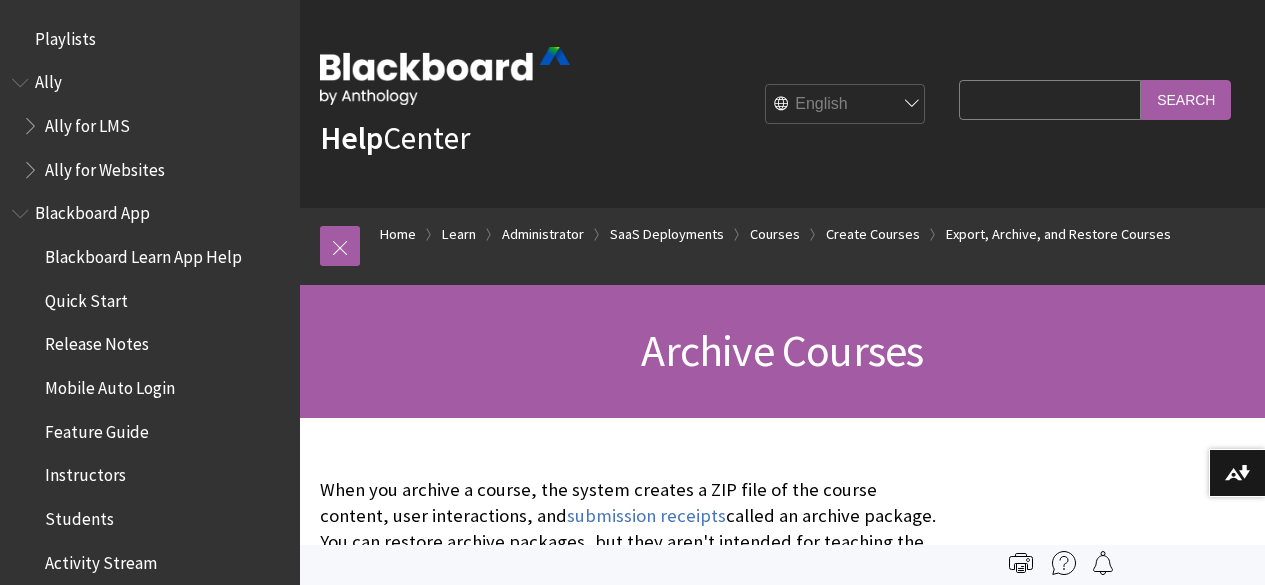 scroll, scrollTop: 0, scrollLeft: 0, axis: both 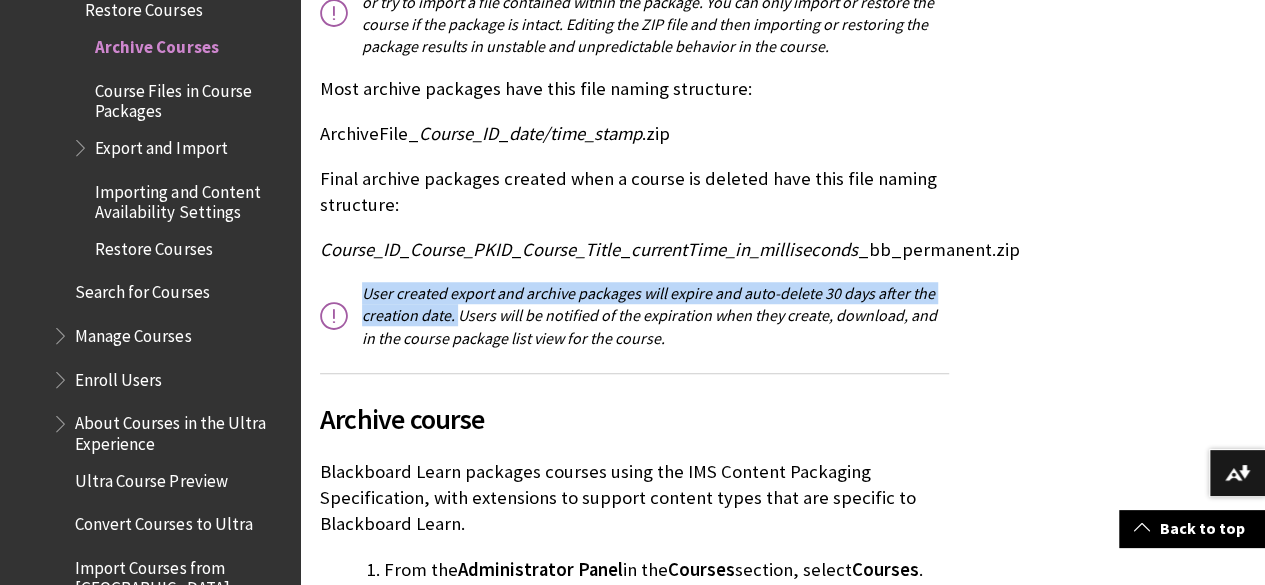 drag, startPoint x: 365, startPoint y: 292, endPoint x: 456, endPoint y: 318, distance: 94.641426 